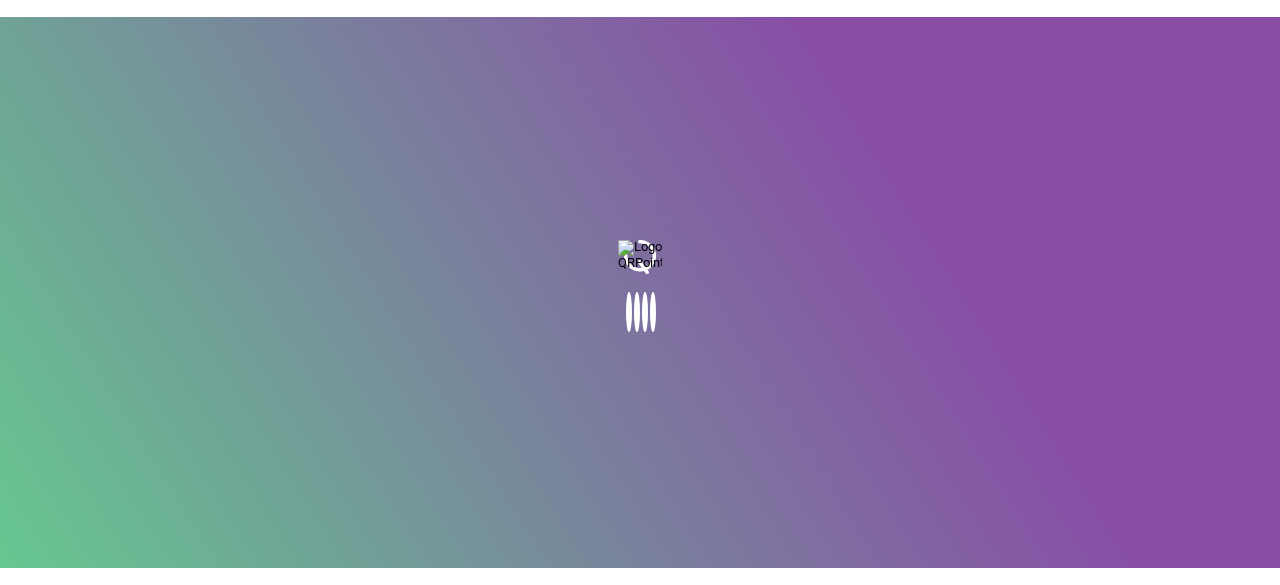 scroll, scrollTop: 0, scrollLeft: 0, axis: both 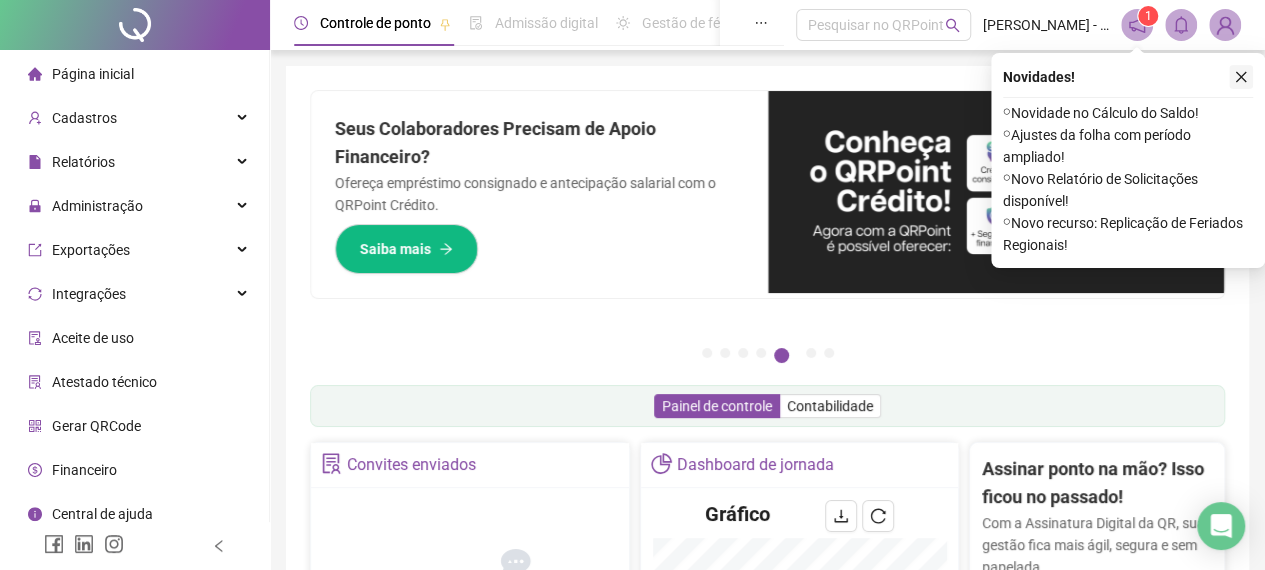 click at bounding box center (1241, 77) 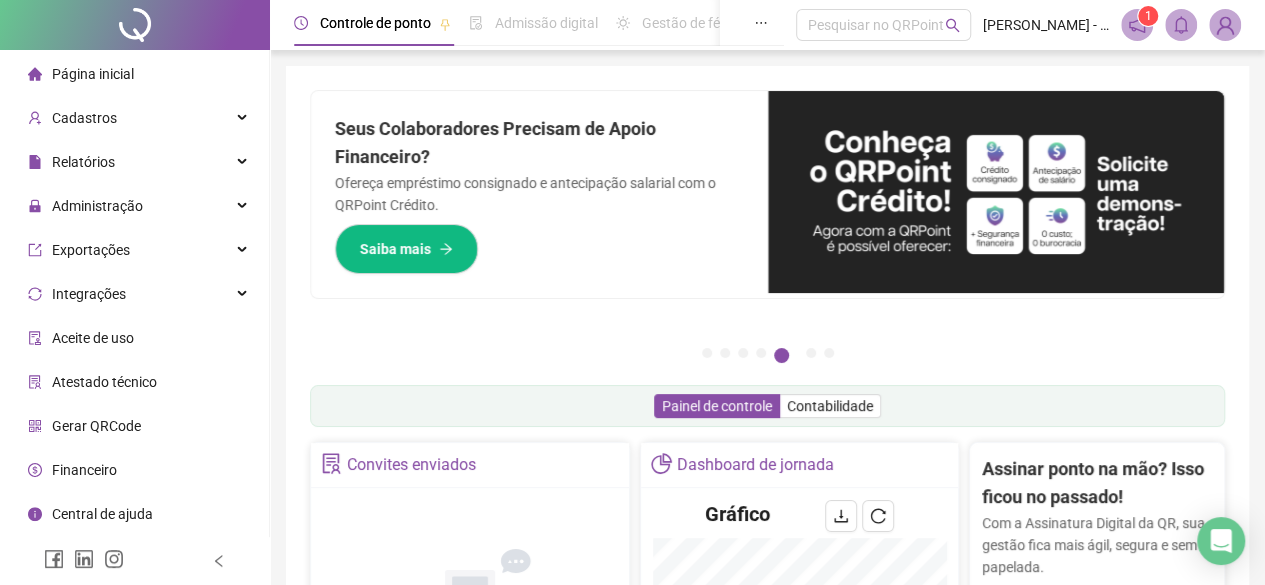 click on "Página inicial Cadastros Relatórios Administração Exportações Integrações Aceite de uso Atestado técnico Gerar QRCode Financeiro Central de ajuda Clube QR - Beneficios" at bounding box center (135, 316) 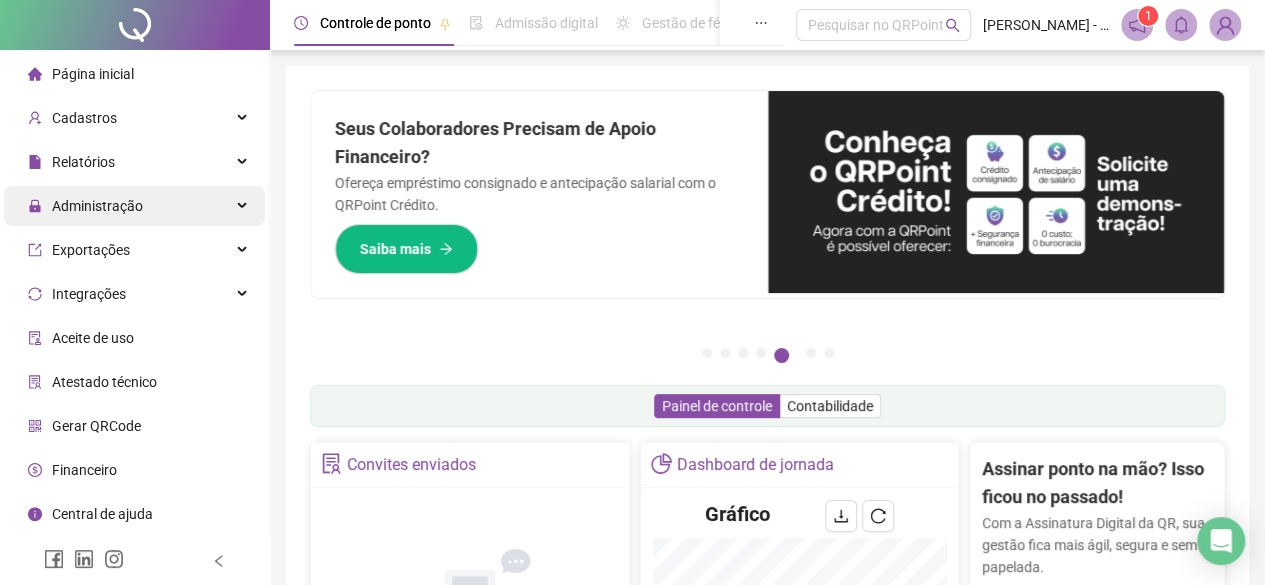 click on "Administração" at bounding box center [134, 206] 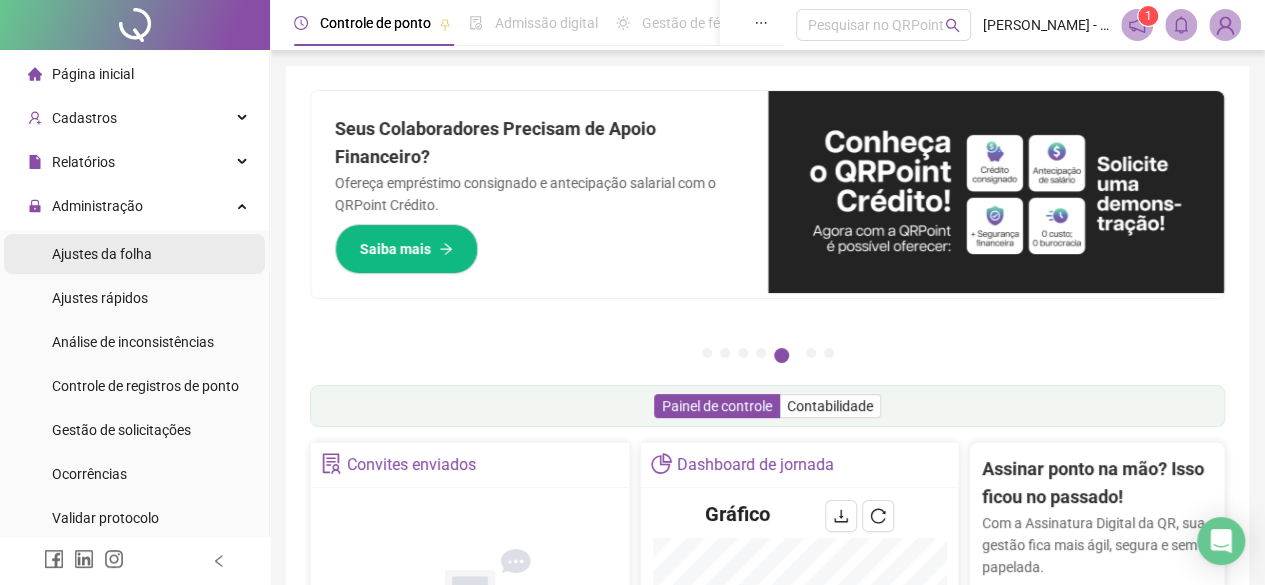 click on "Ajustes da folha" at bounding box center (102, 254) 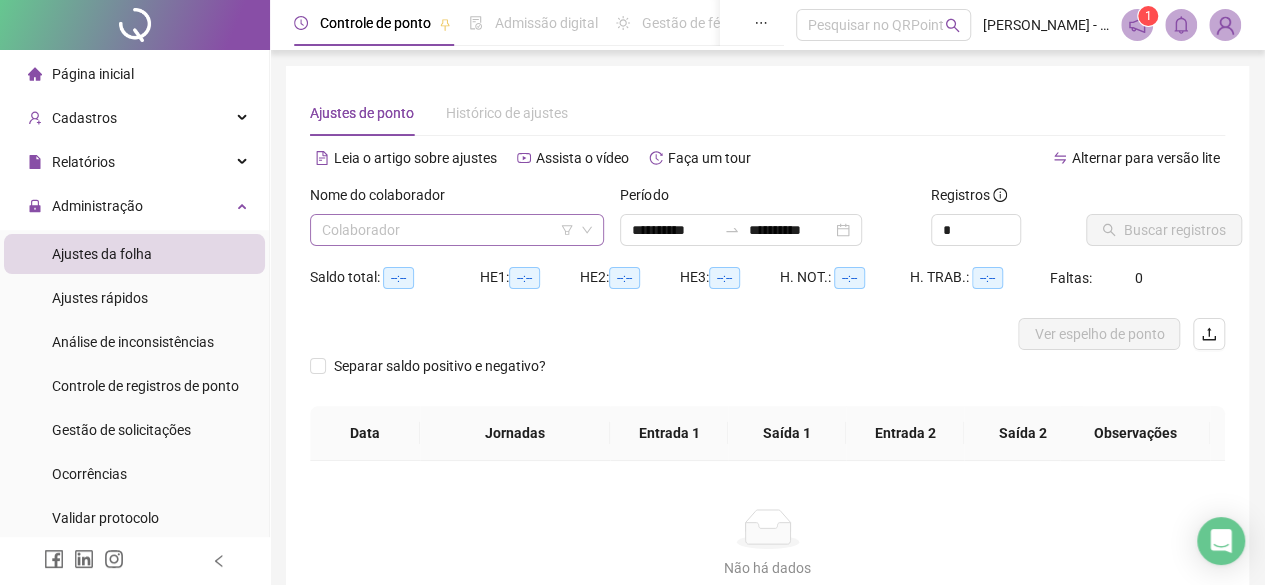 type on "**********" 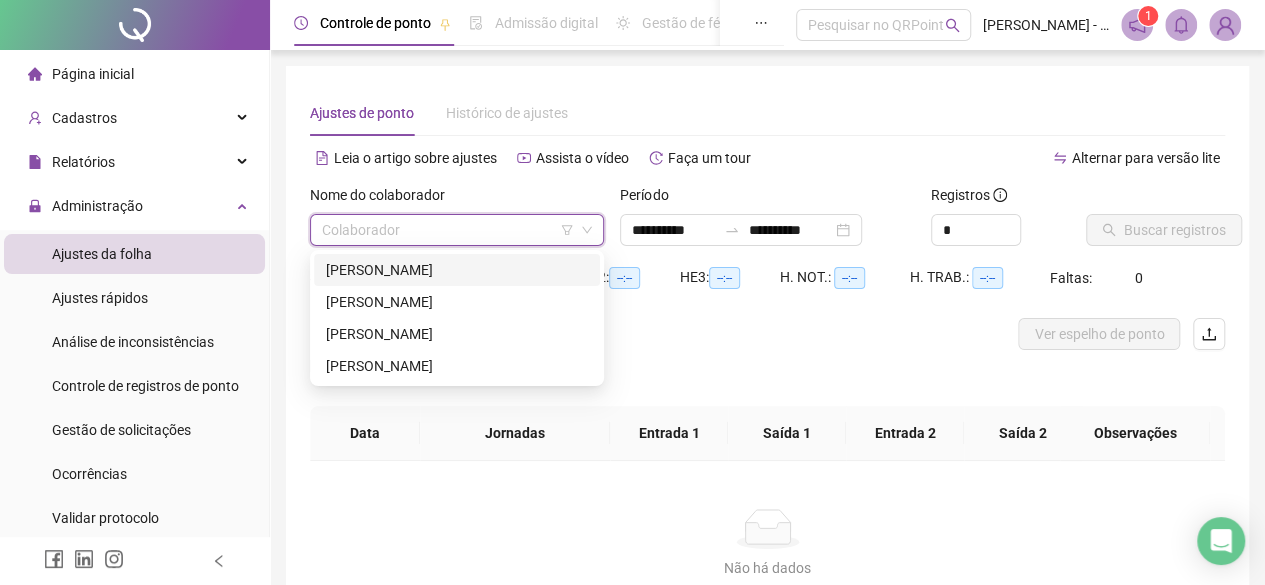 click on "[PERSON_NAME]" at bounding box center (457, 270) 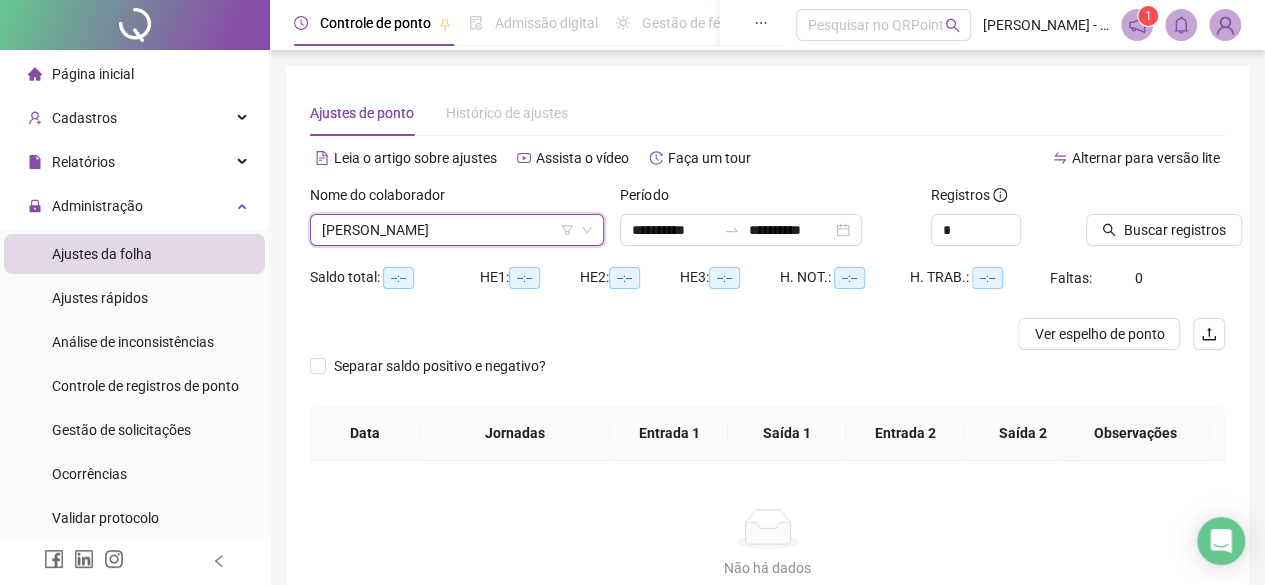 click on "**********" at bounding box center [767, 230] 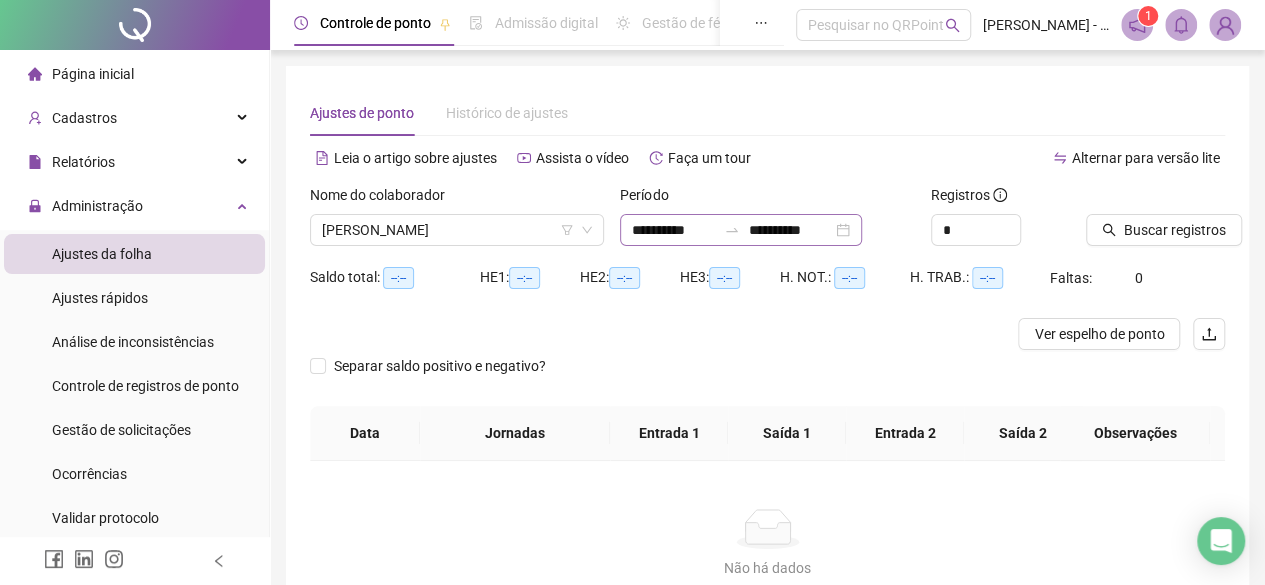 click 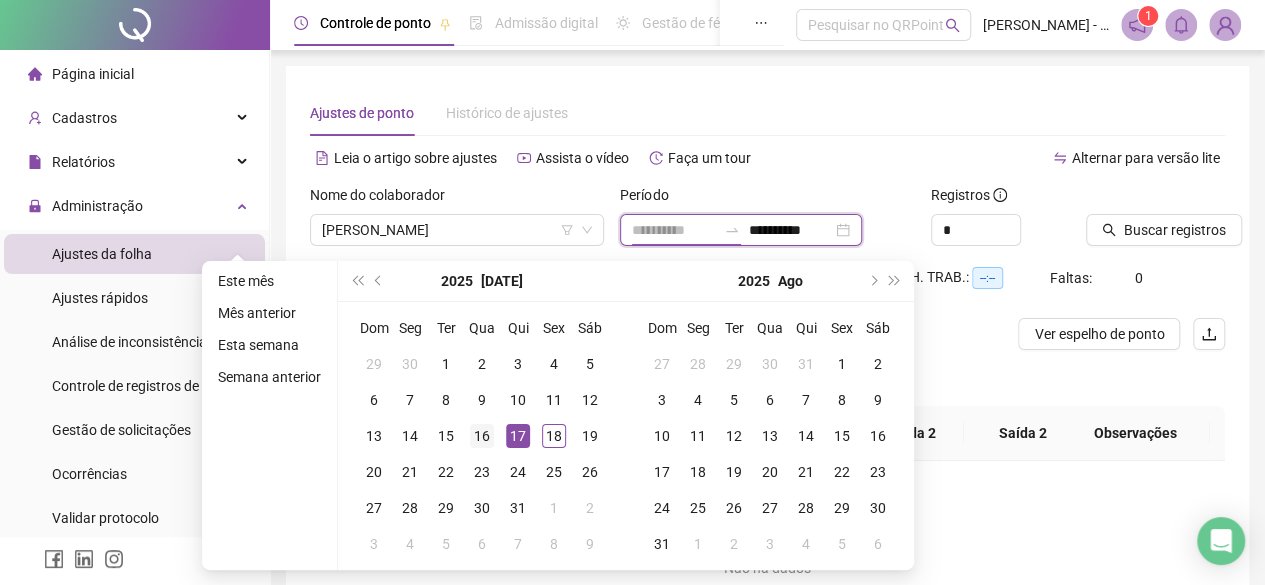 type on "**********" 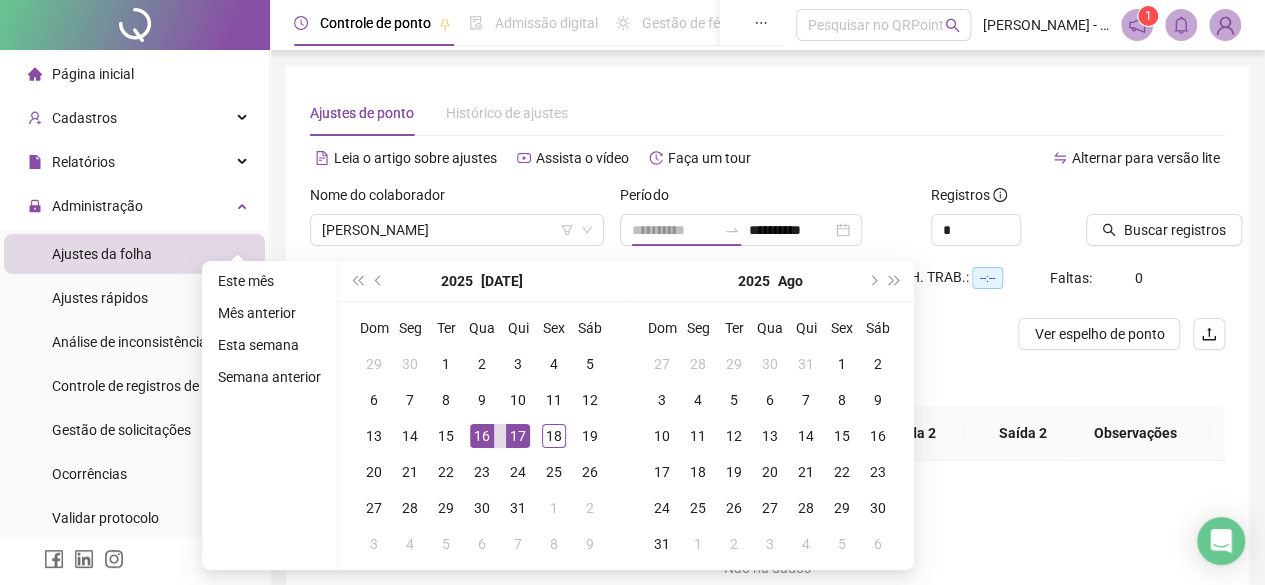 click on "16" at bounding box center (482, 436) 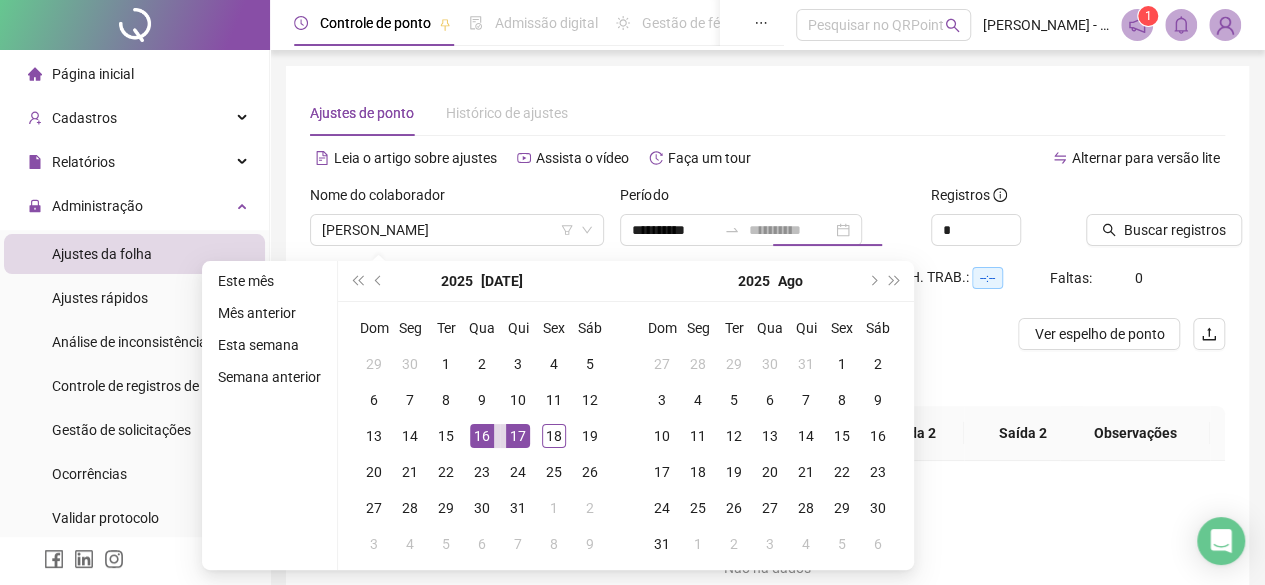click on "17" at bounding box center (518, 436) 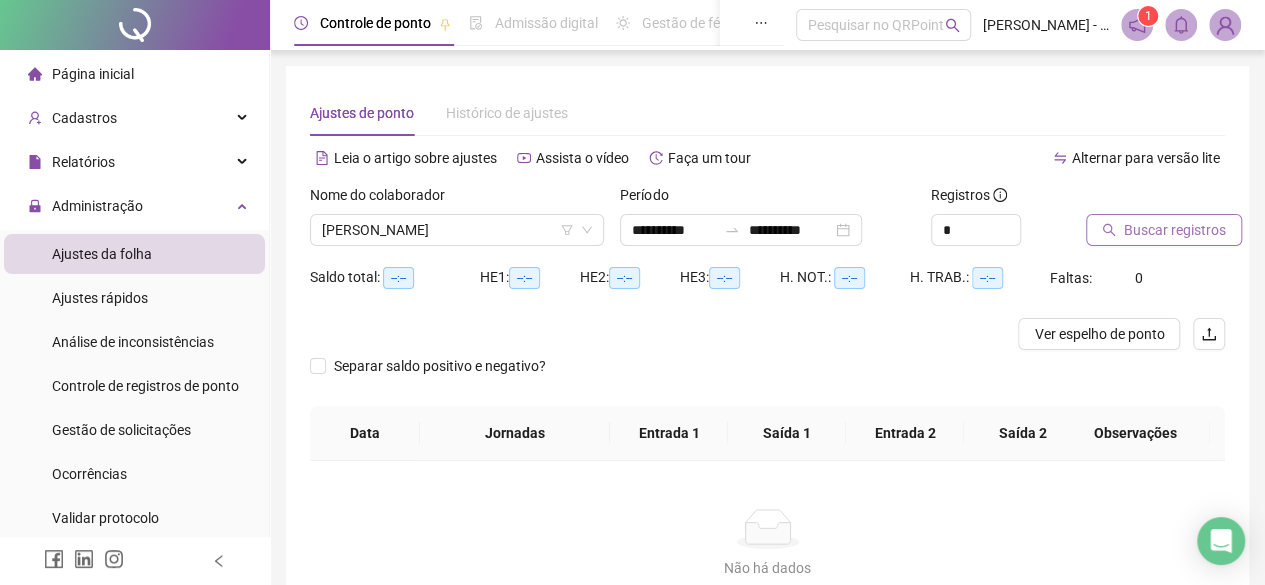click on "Buscar registros" at bounding box center (1175, 230) 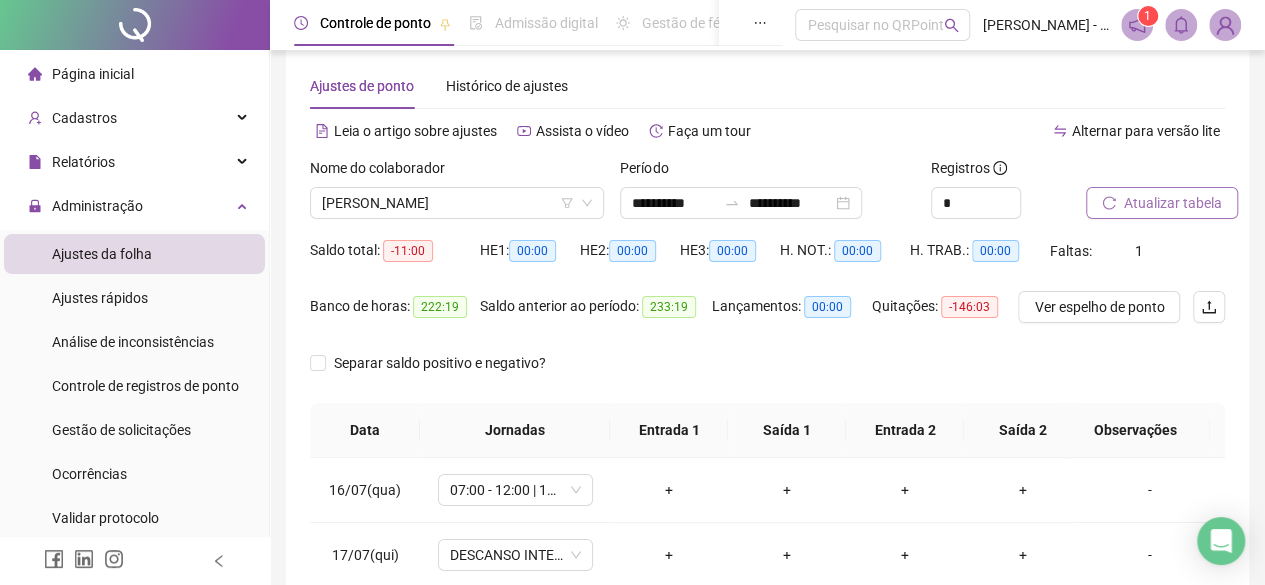 scroll, scrollTop: 29, scrollLeft: 0, axis: vertical 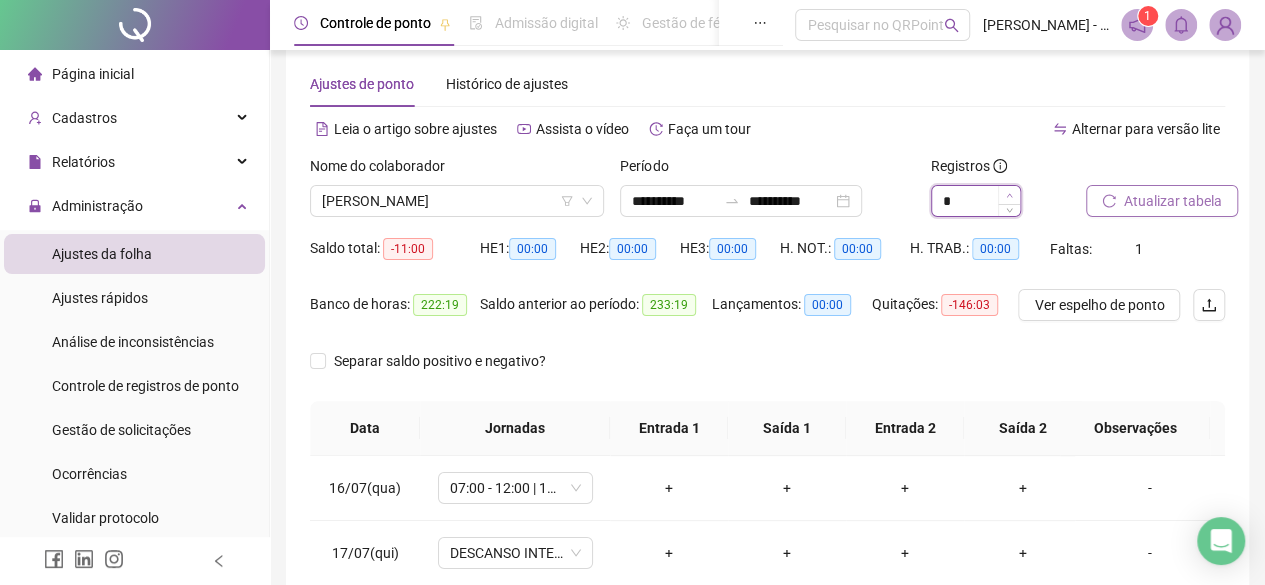 click at bounding box center (1009, 195) 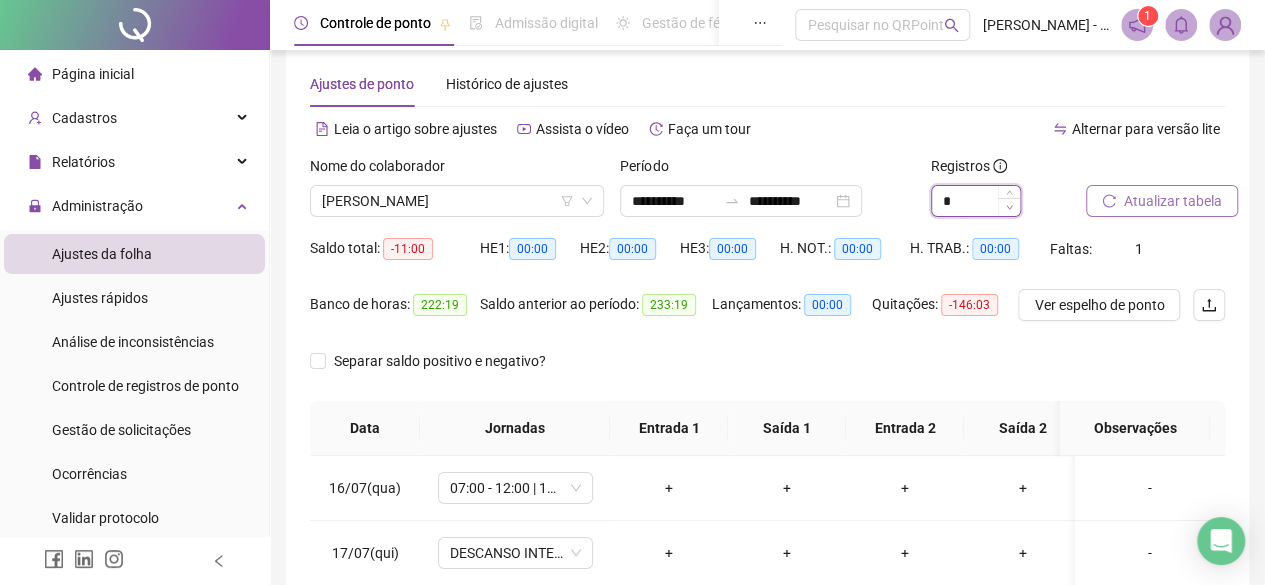 type on "*" 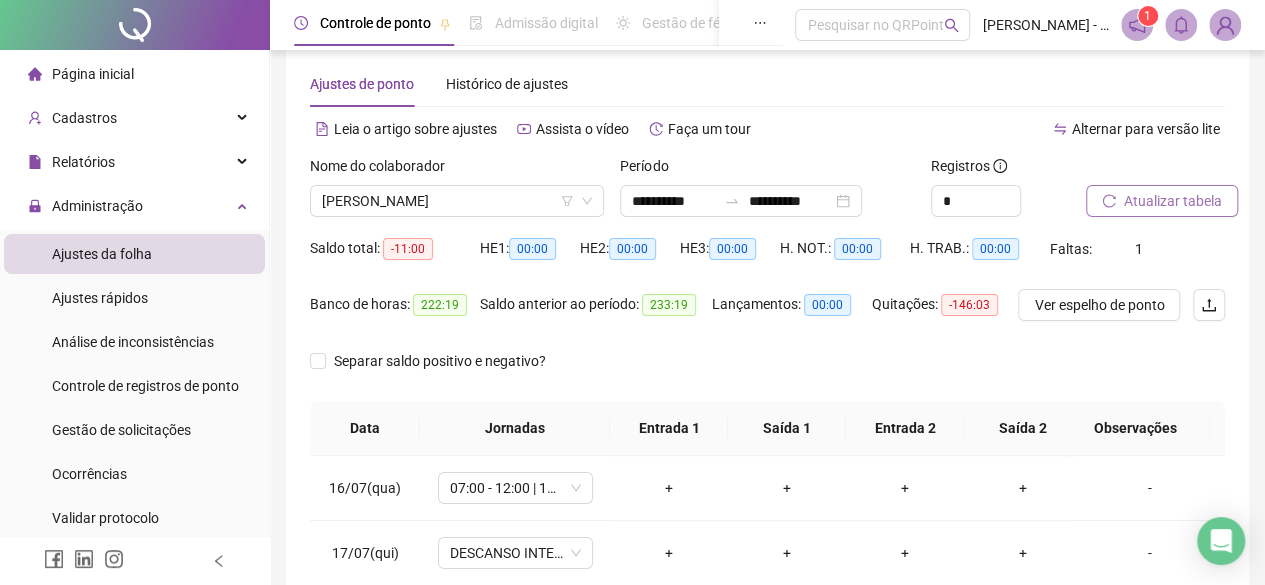 click on "Atualizar tabela" at bounding box center (1173, 201) 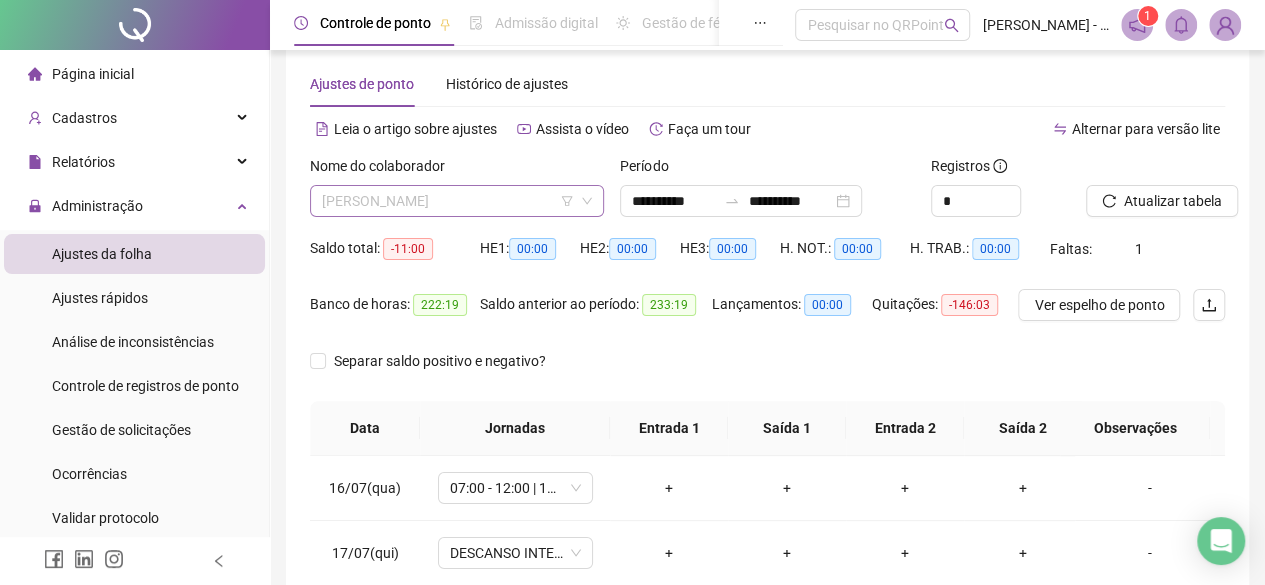 click on "[PERSON_NAME]" at bounding box center (457, 201) 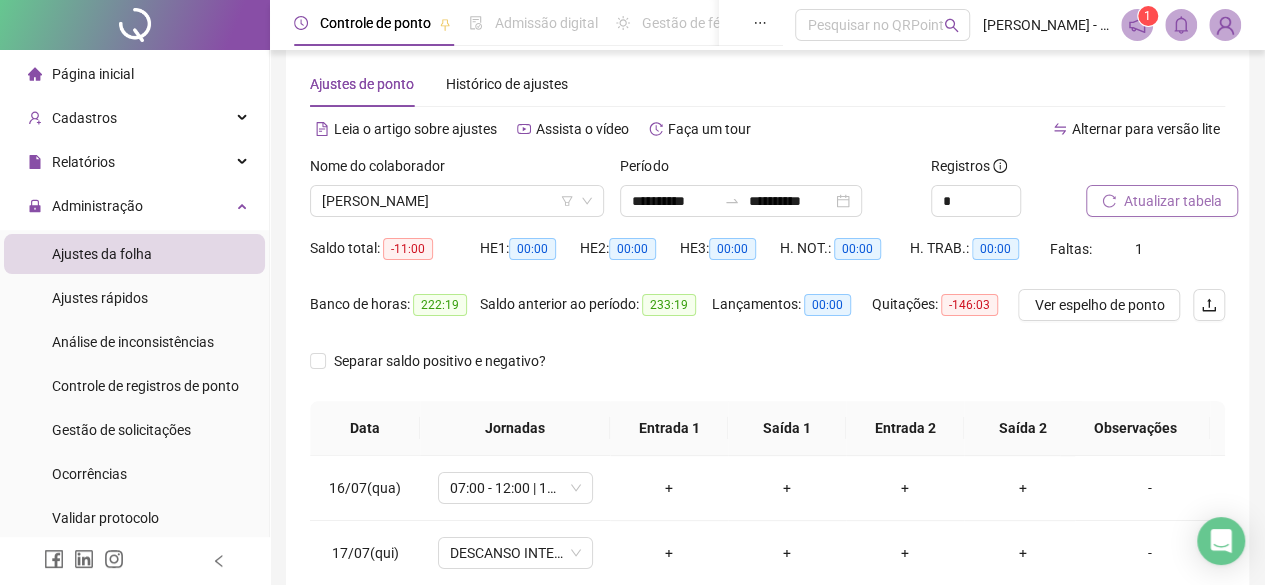 click on "Atualizar tabela" at bounding box center [1173, 201] 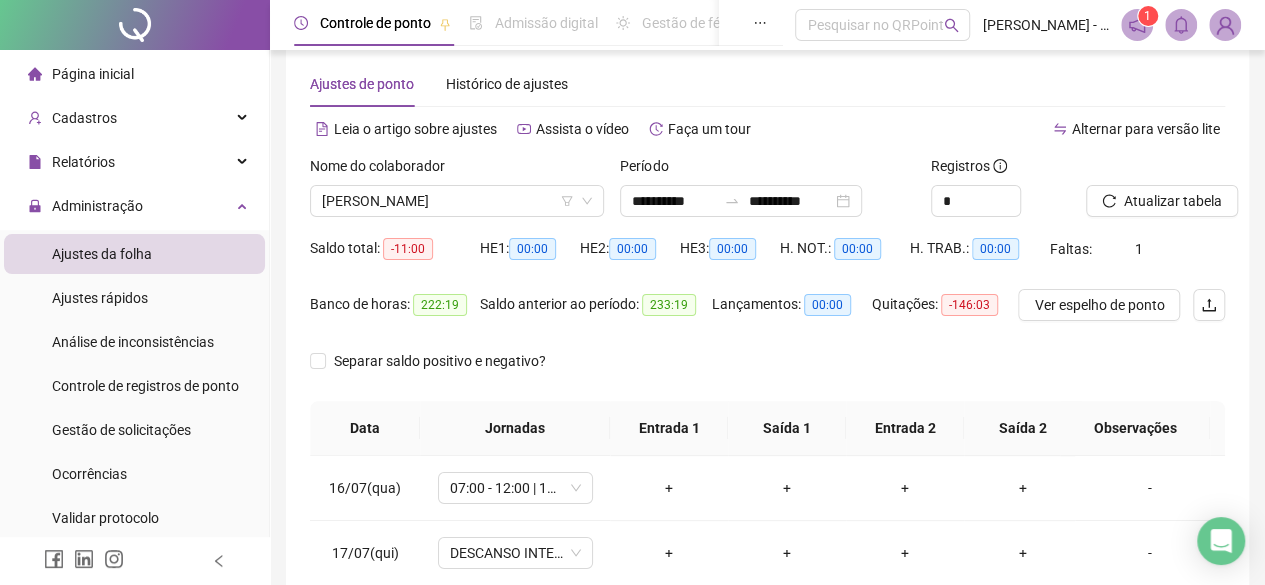 click on "Nome do colaborador [PERSON_NAME]" at bounding box center [457, 194] 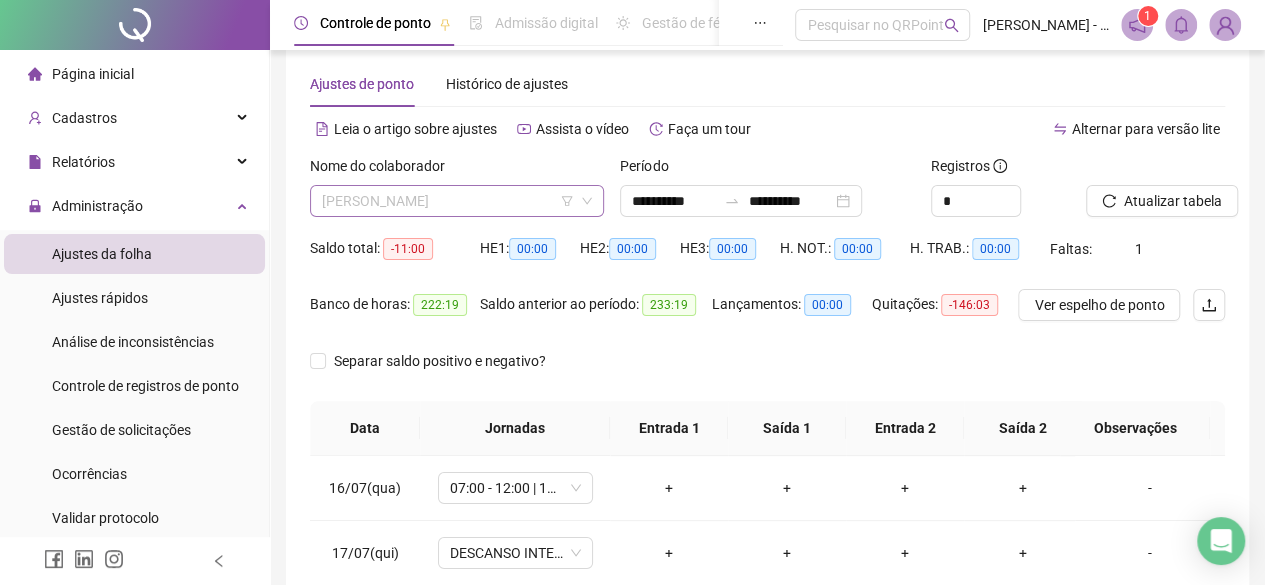 click on "[PERSON_NAME]" at bounding box center [457, 201] 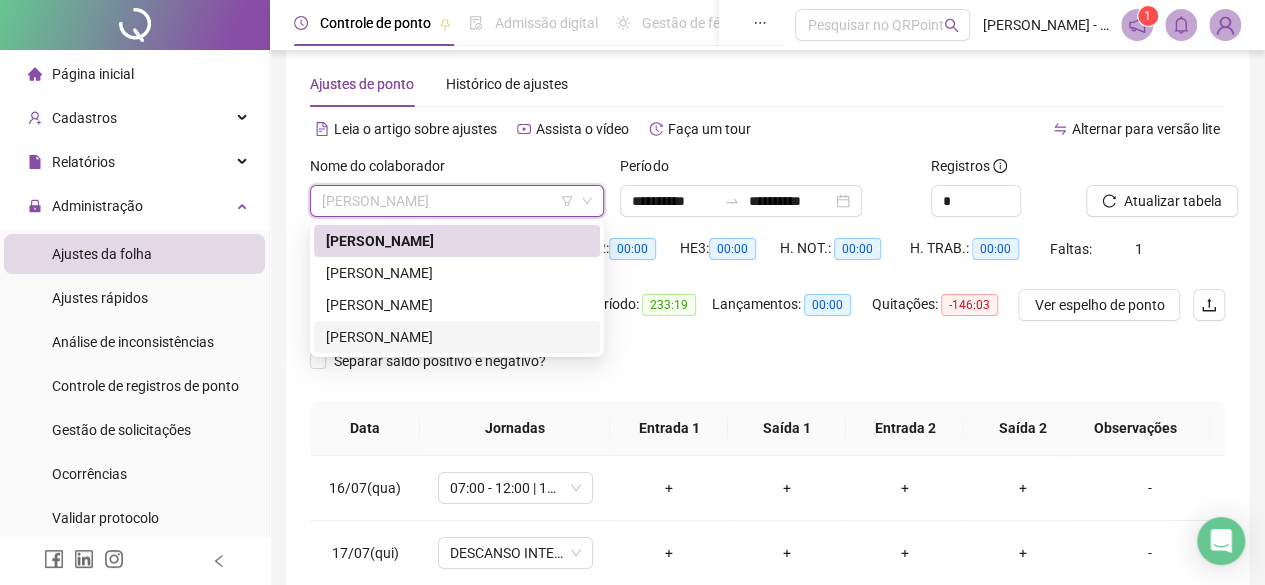 click on "[PERSON_NAME]" at bounding box center (457, 337) 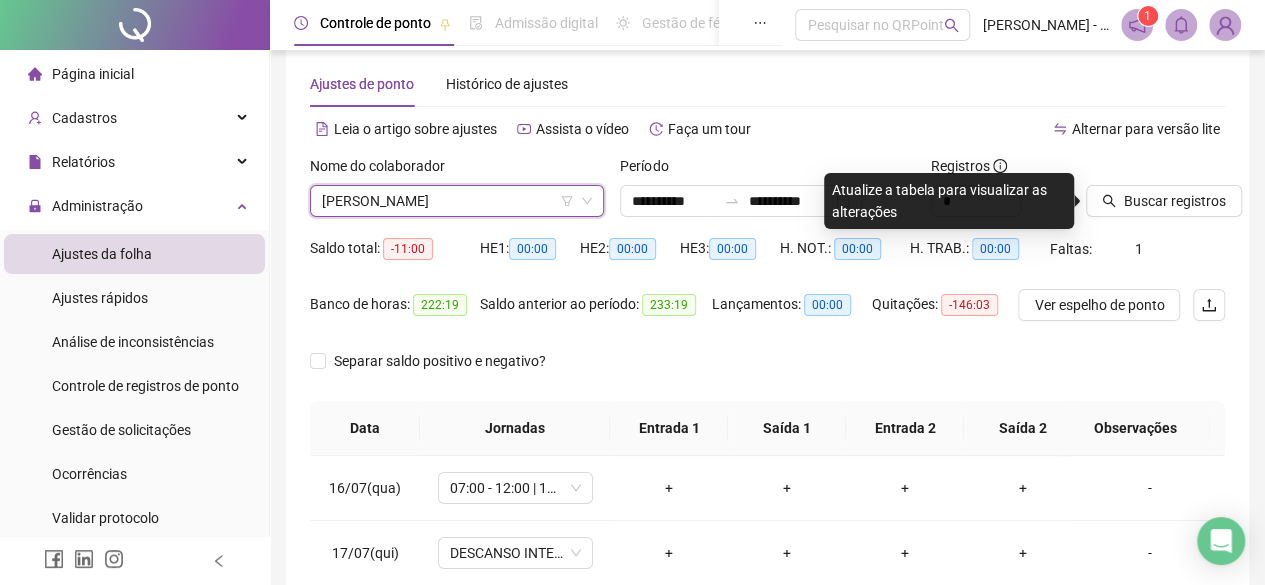 click on "Buscar registros" at bounding box center (1155, 194) 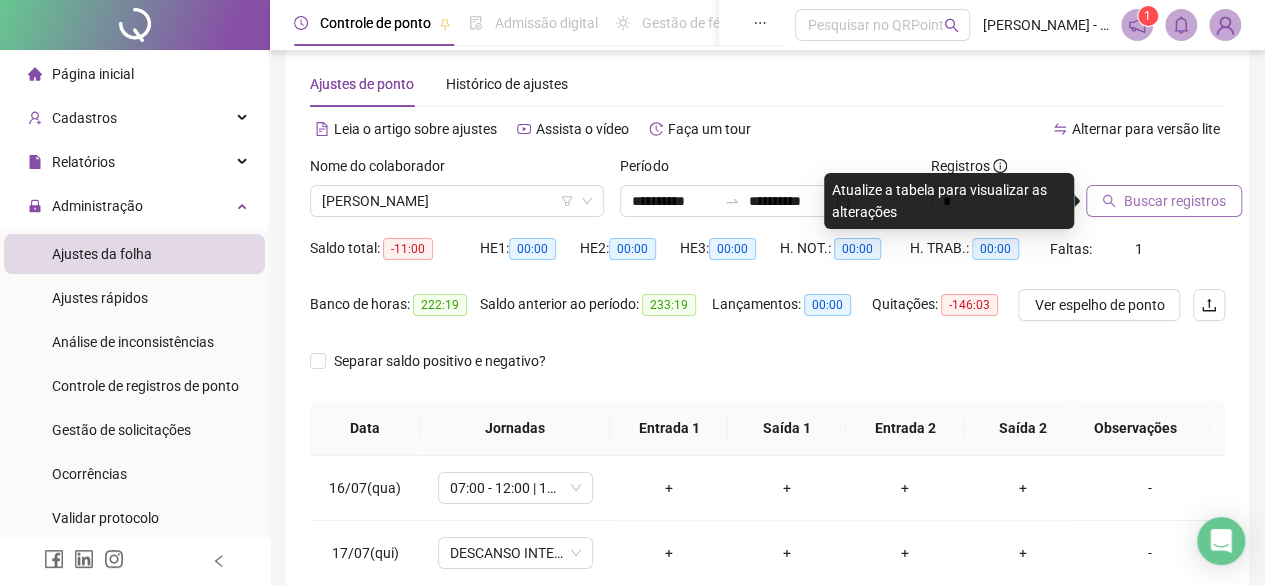 click on "Buscar registros" at bounding box center [1175, 201] 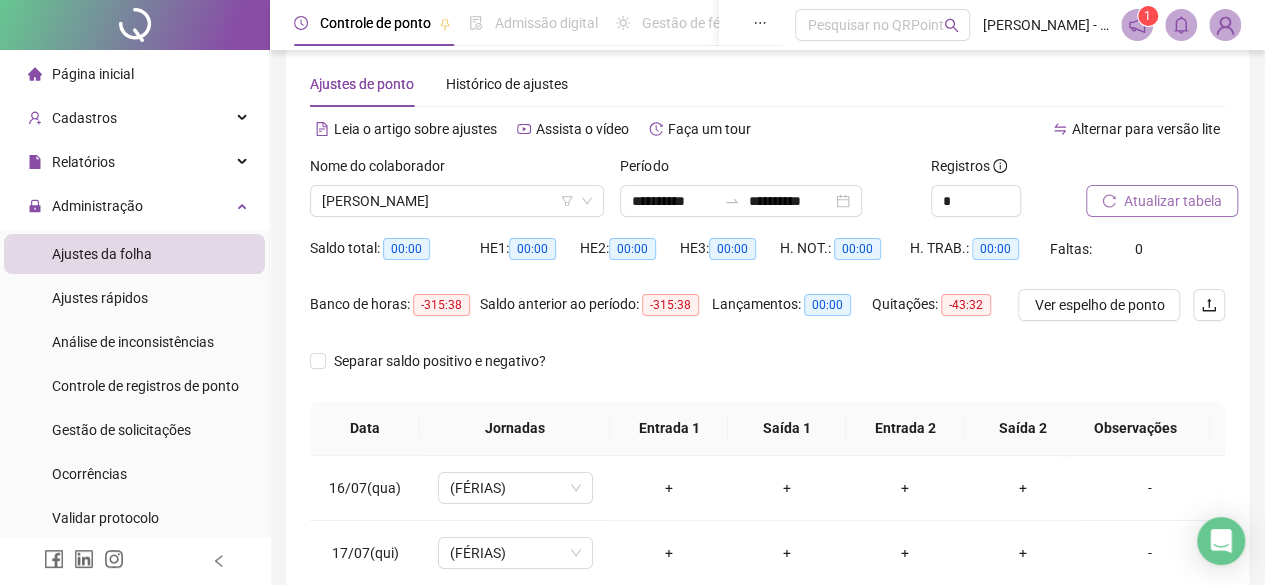 click on "Atualizar tabela" at bounding box center [1173, 201] 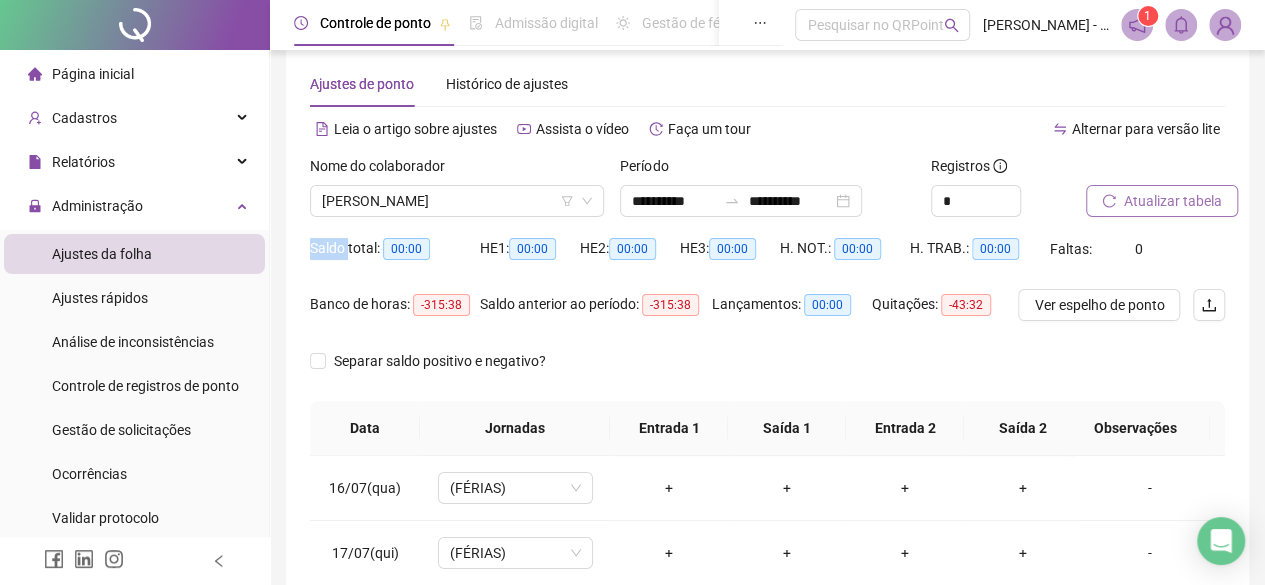 click on "Atualizar tabela" at bounding box center (1155, 194) 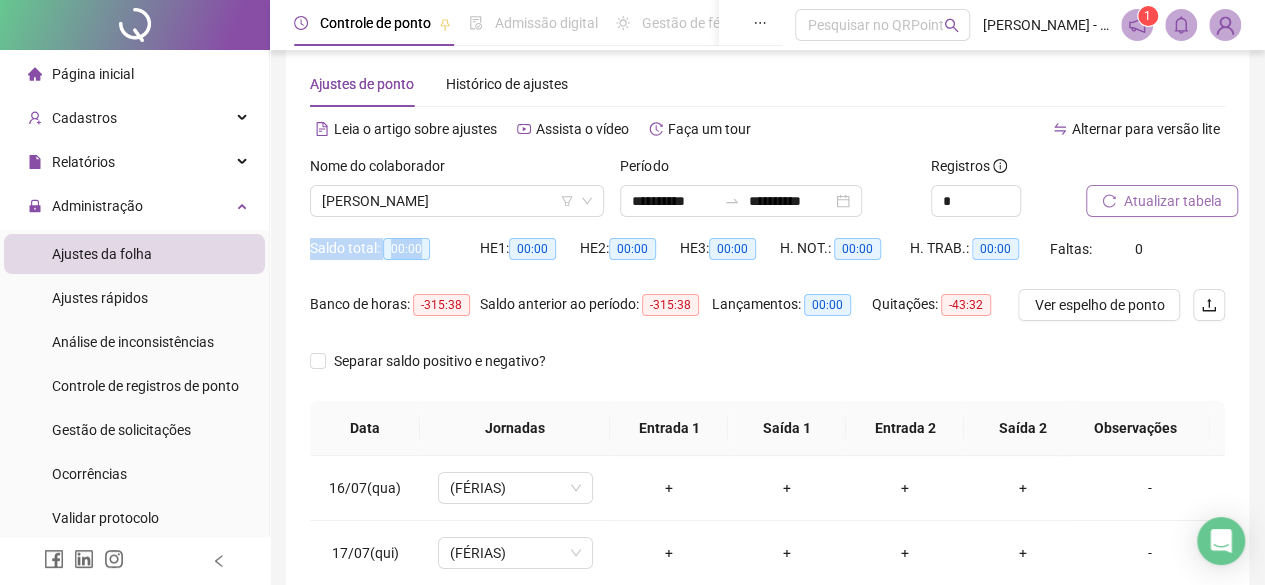 click on "Atualizar tabela" at bounding box center (1155, 194) 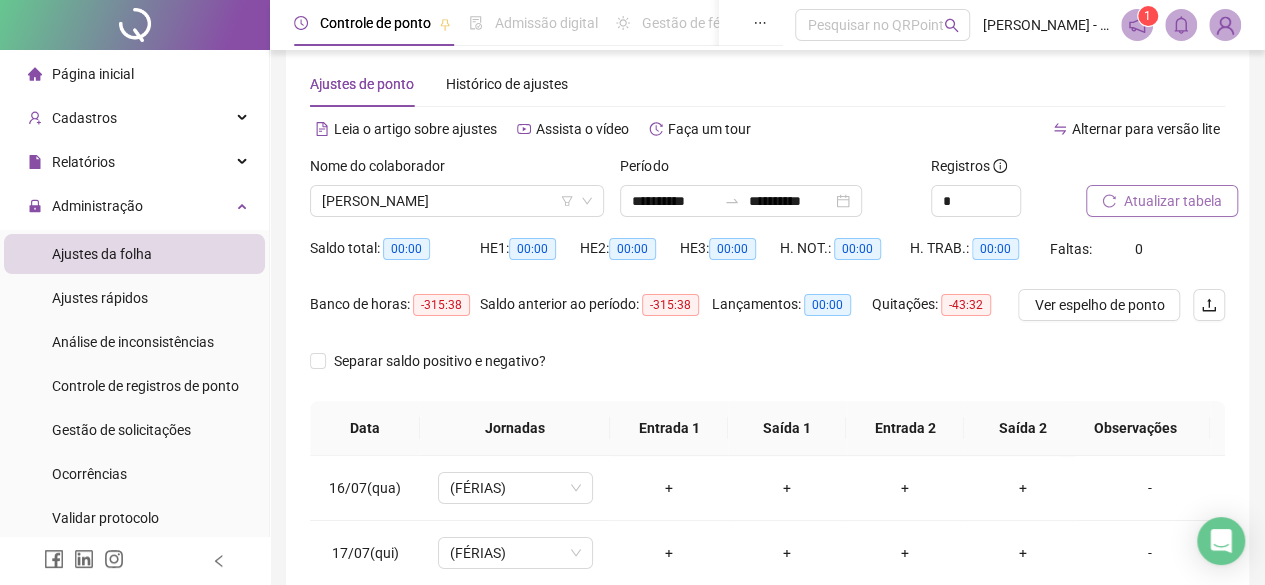 click on "Atualizar tabela" at bounding box center (1155, 194) 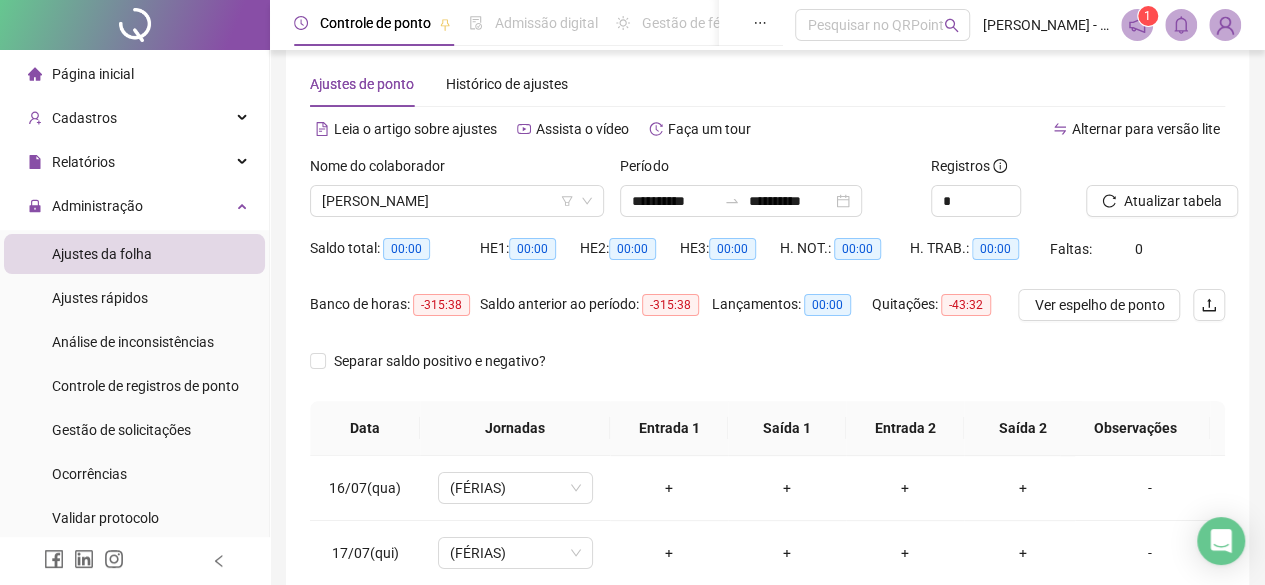 scroll, scrollTop: 91, scrollLeft: 0, axis: vertical 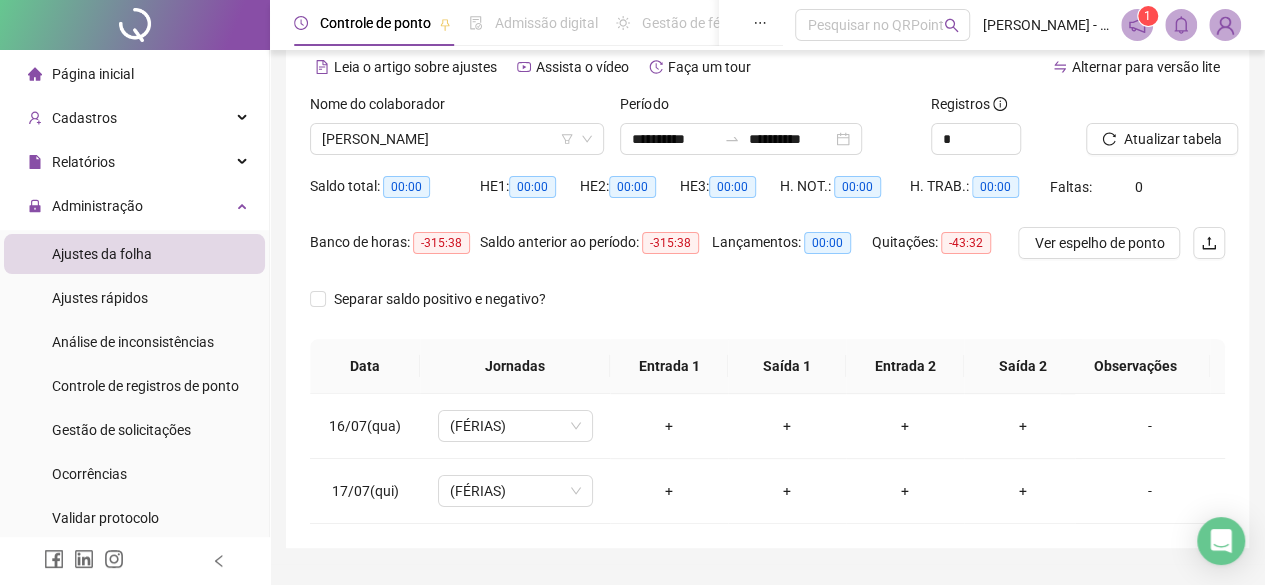 click on "Separar saldo positivo e negativo?" at bounding box center (767, 311) 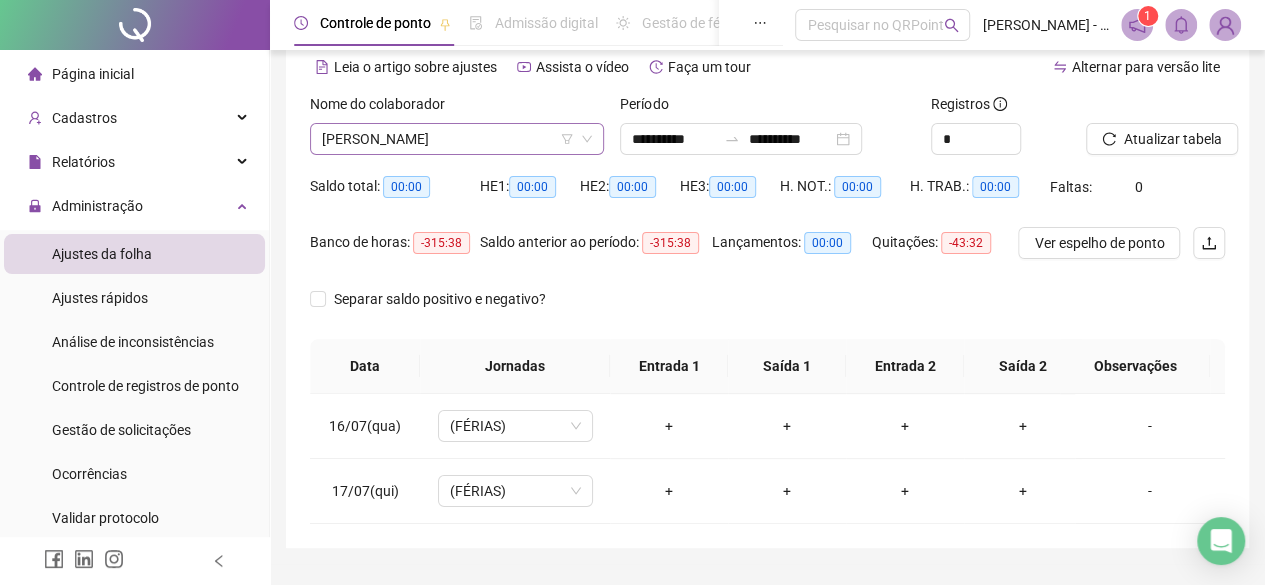 click on "[PERSON_NAME]" at bounding box center [457, 139] 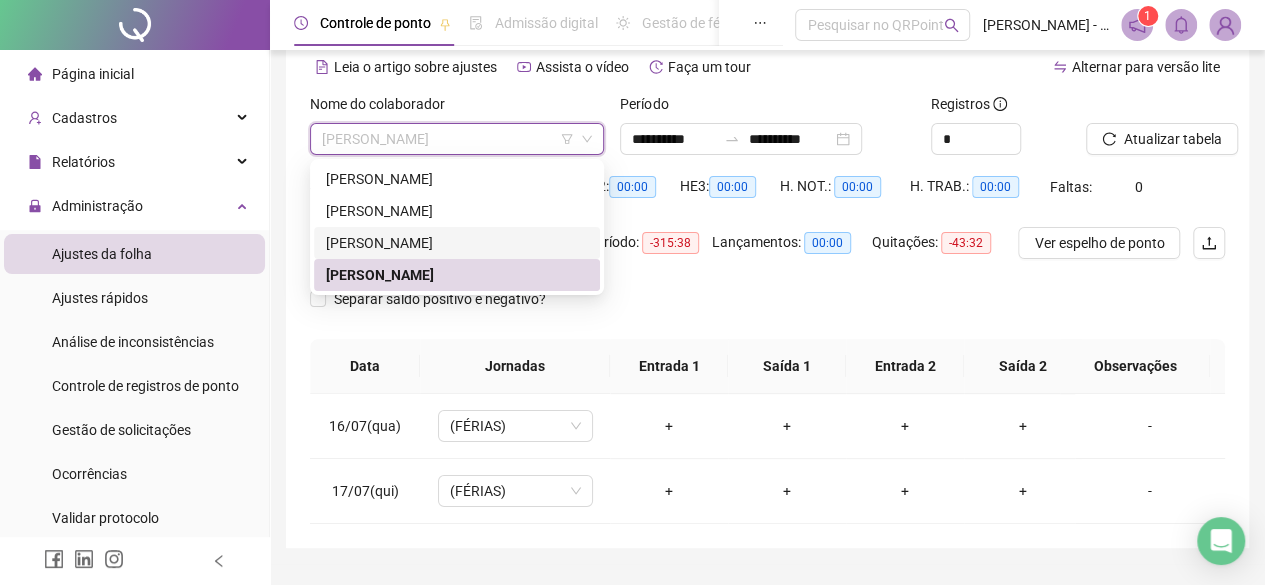 click on "[PERSON_NAME]" at bounding box center [457, 243] 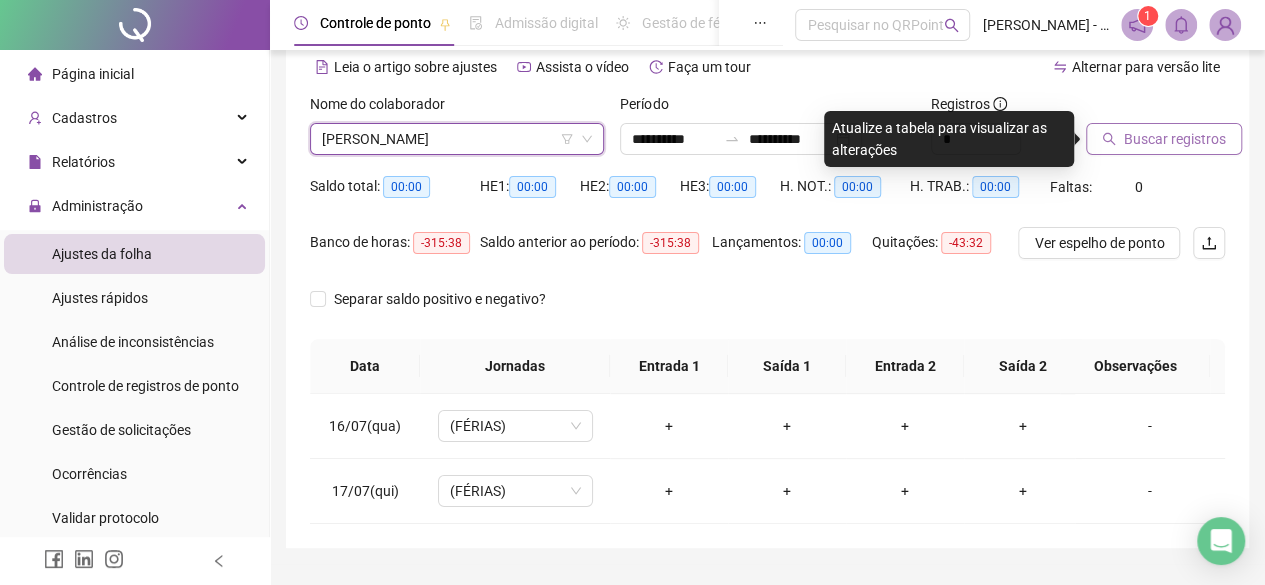 click on "Buscar registros" at bounding box center [1175, 139] 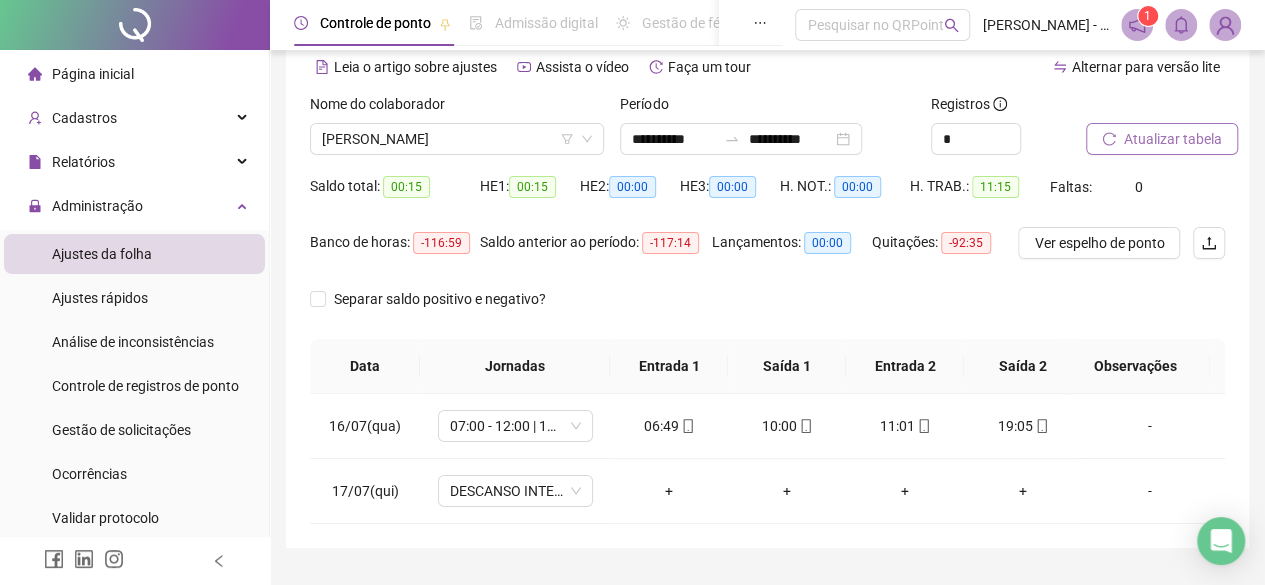 click on "Atualizar tabela" at bounding box center [1173, 139] 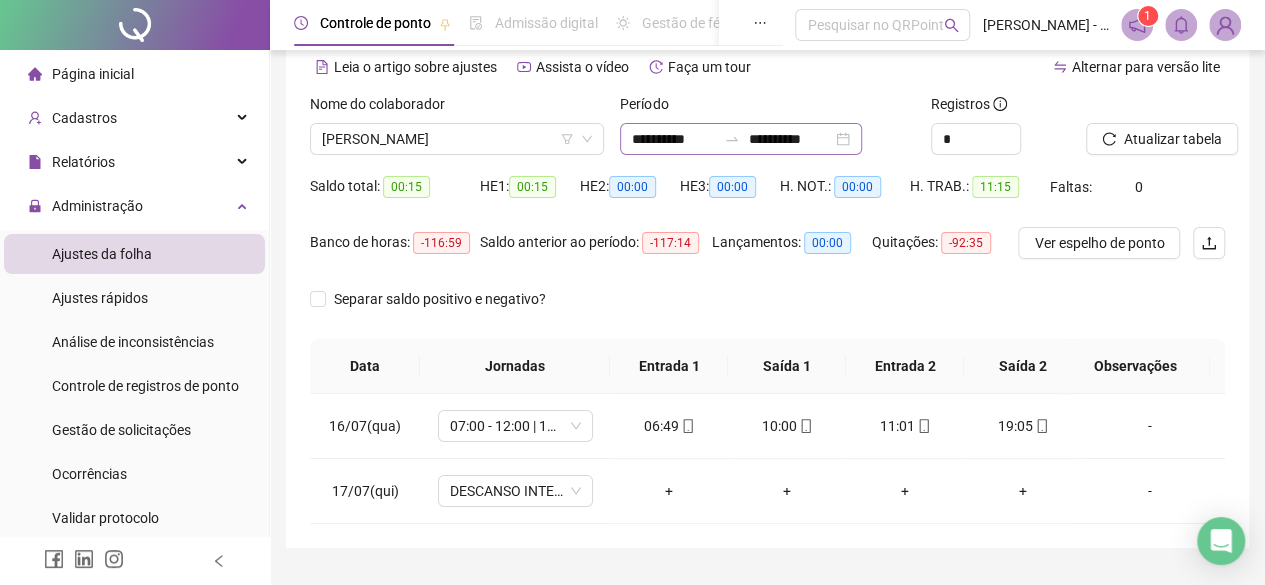 click on "**********" at bounding box center [741, 139] 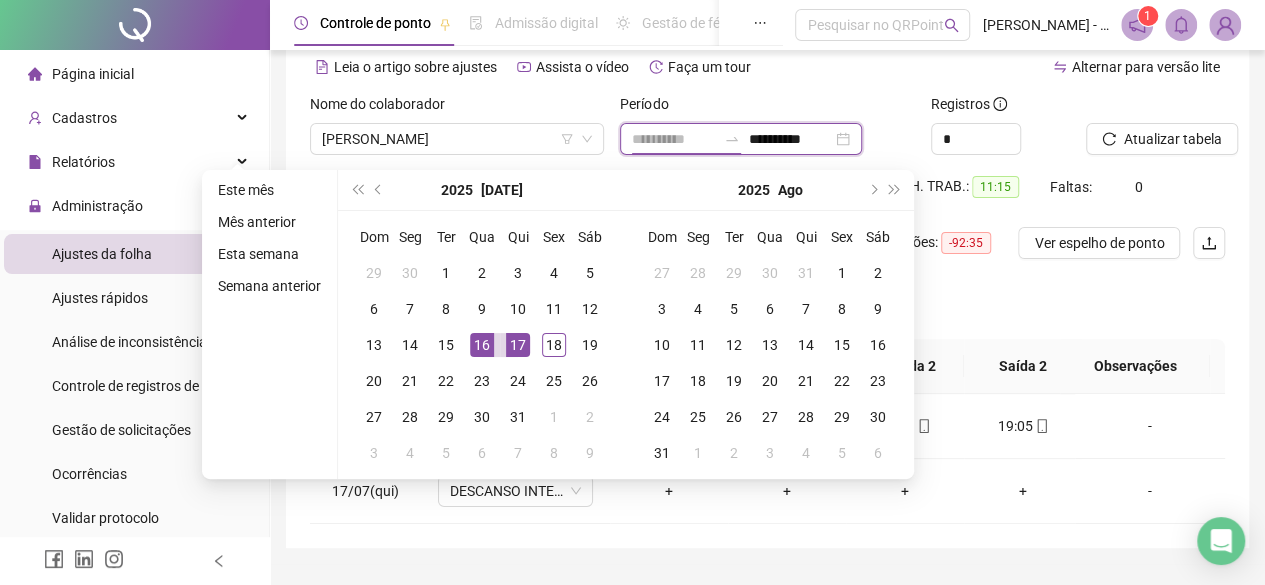 type on "**********" 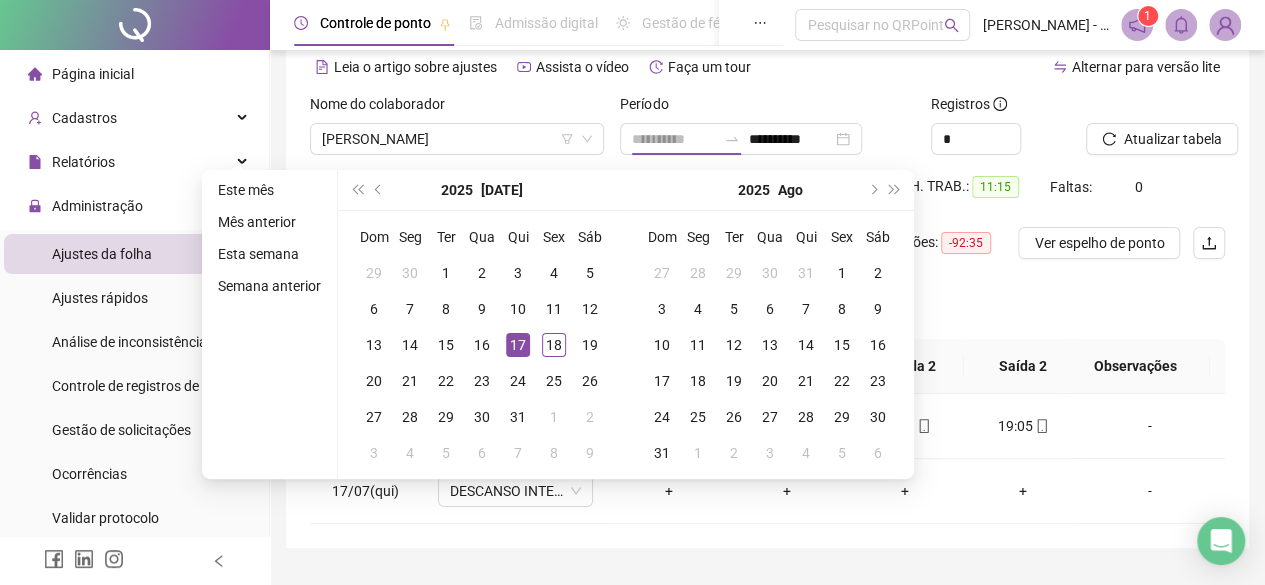 click on "17" at bounding box center (518, 345) 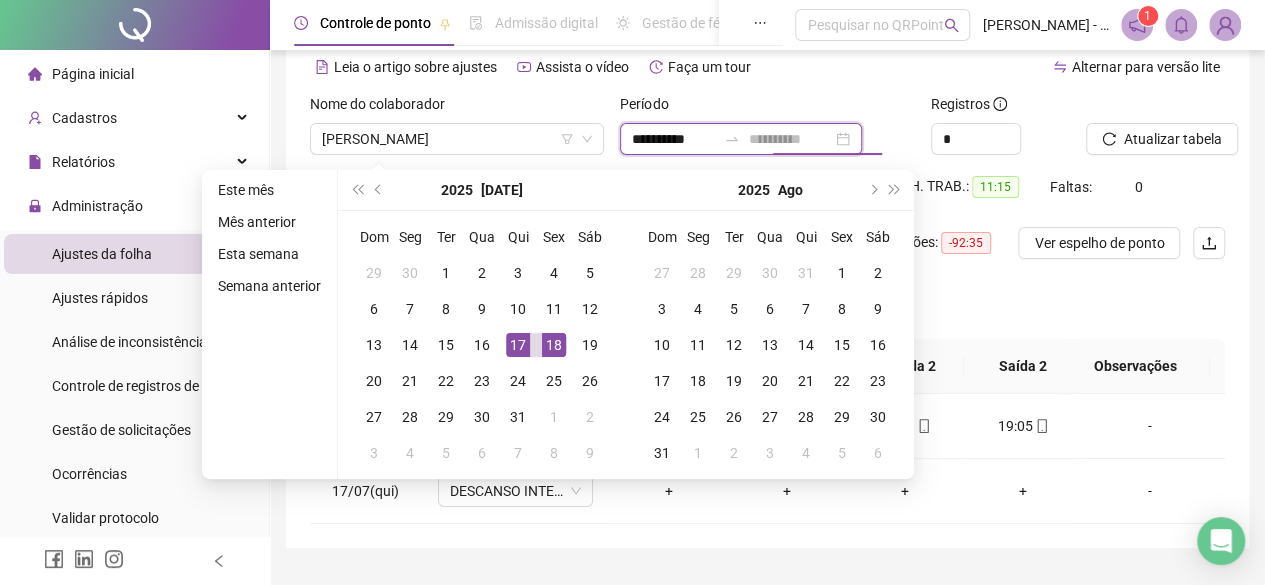 type on "**********" 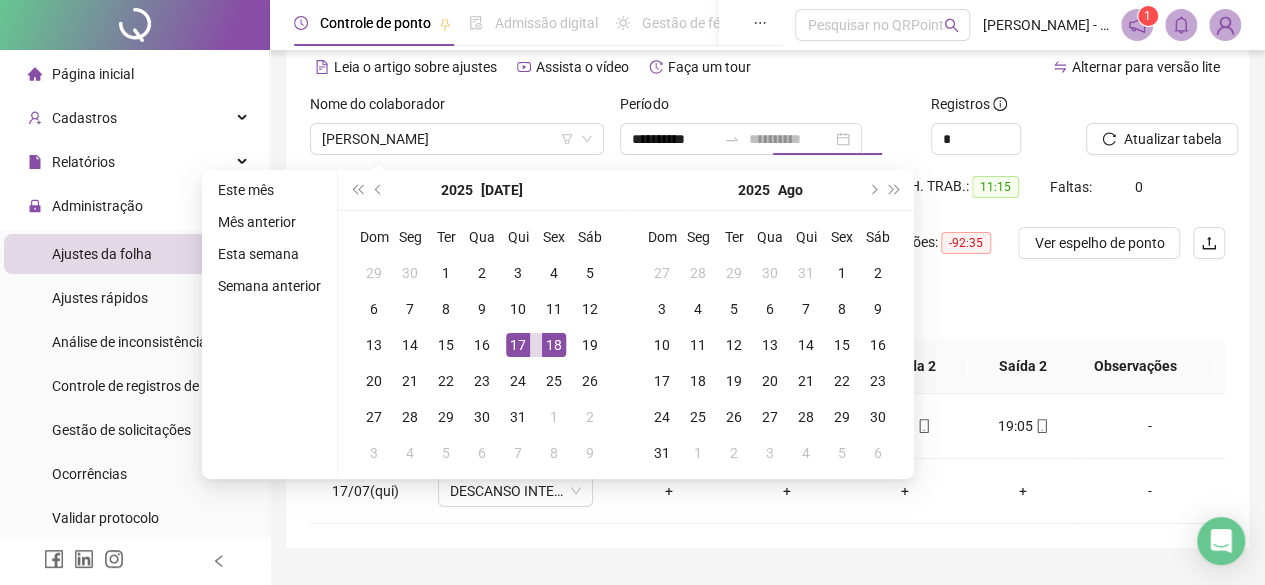 click on "18" at bounding box center (554, 345) 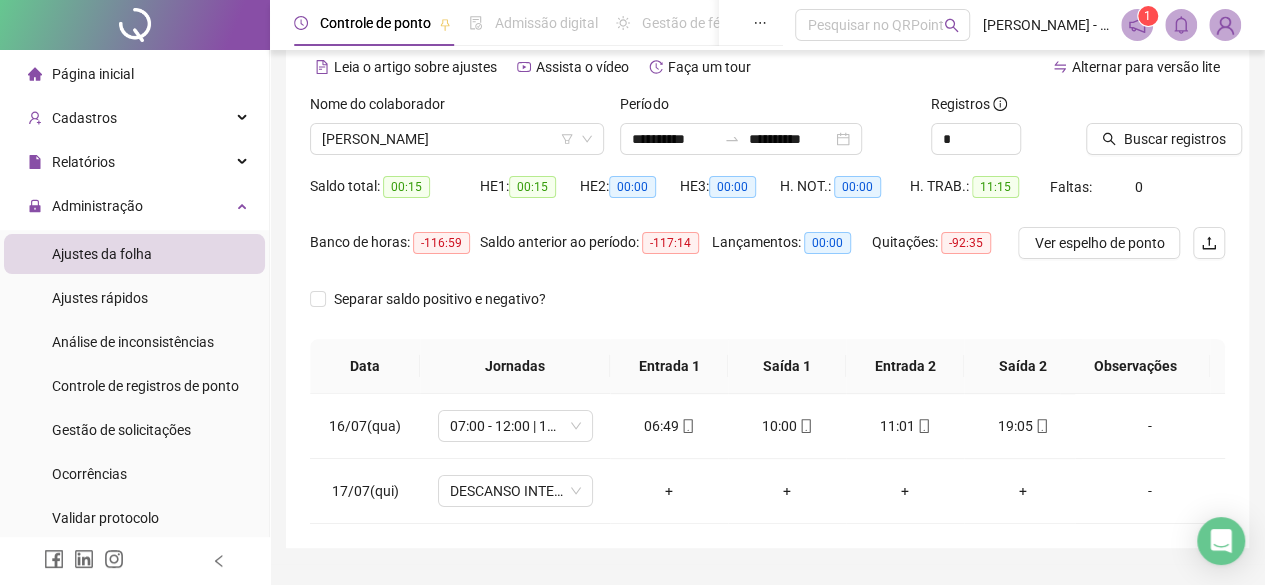click on "Buscar registros" at bounding box center (1155, 124) 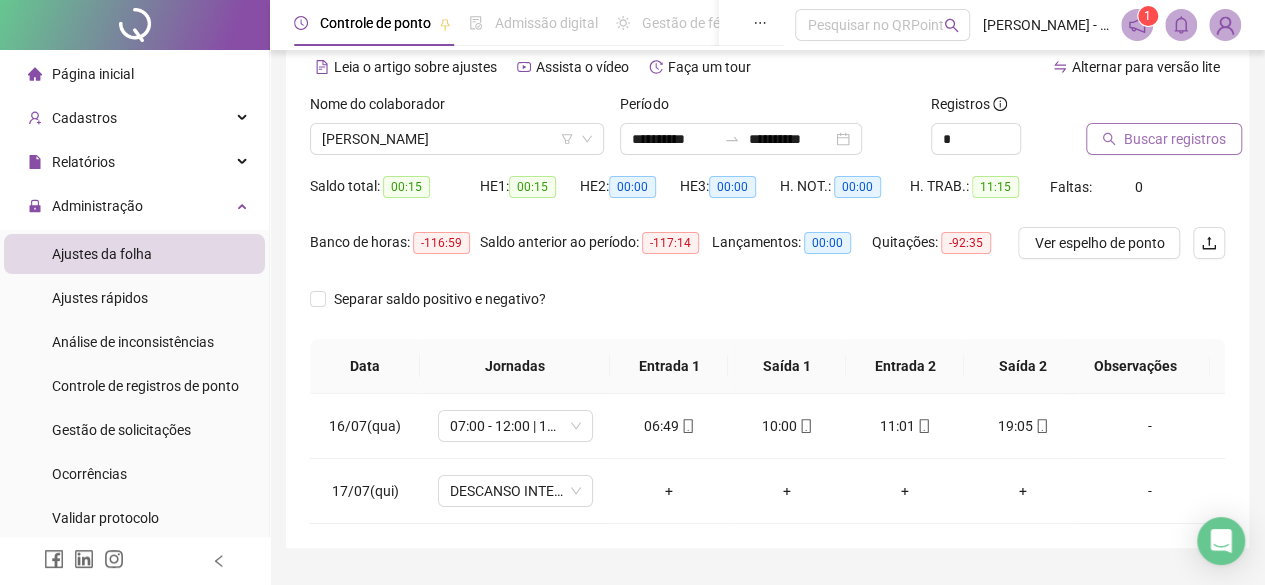 click on "Buscar registros" at bounding box center [1175, 139] 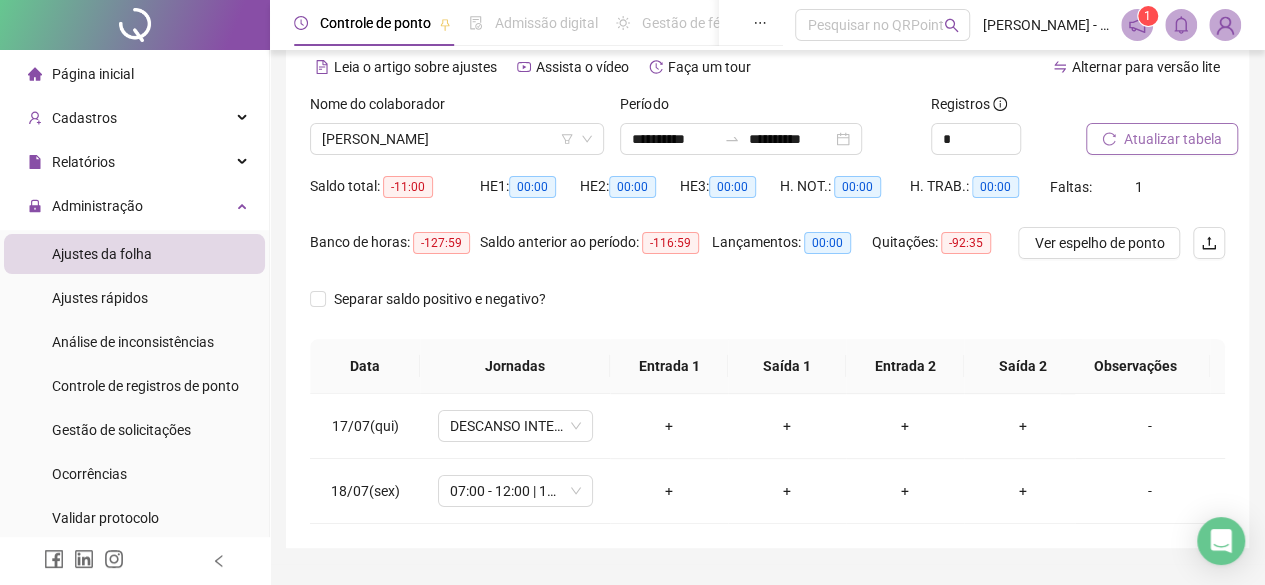 click on "Atualizar tabela" at bounding box center (1155, 132) 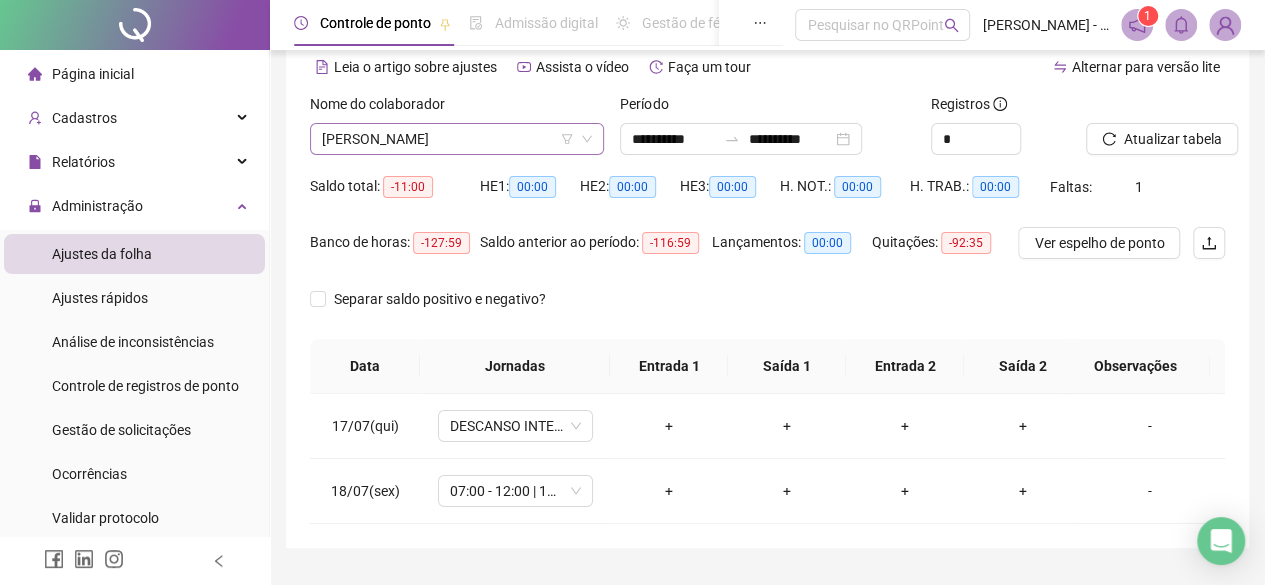 click on "[PERSON_NAME]" at bounding box center [457, 139] 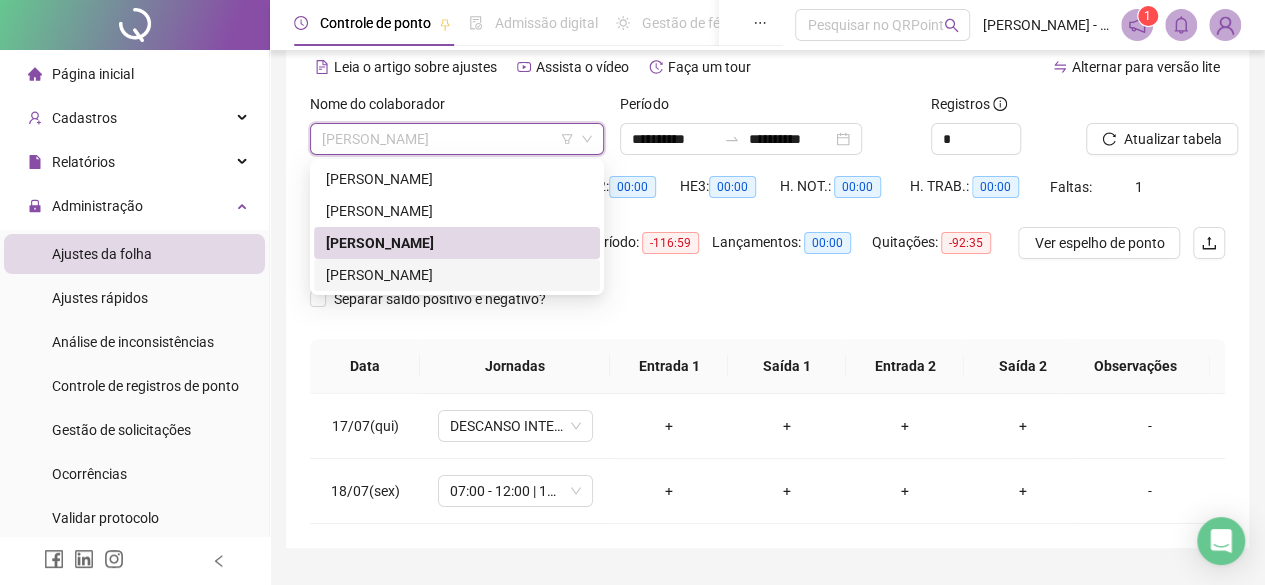 click on "[PERSON_NAME]" at bounding box center [457, 275] 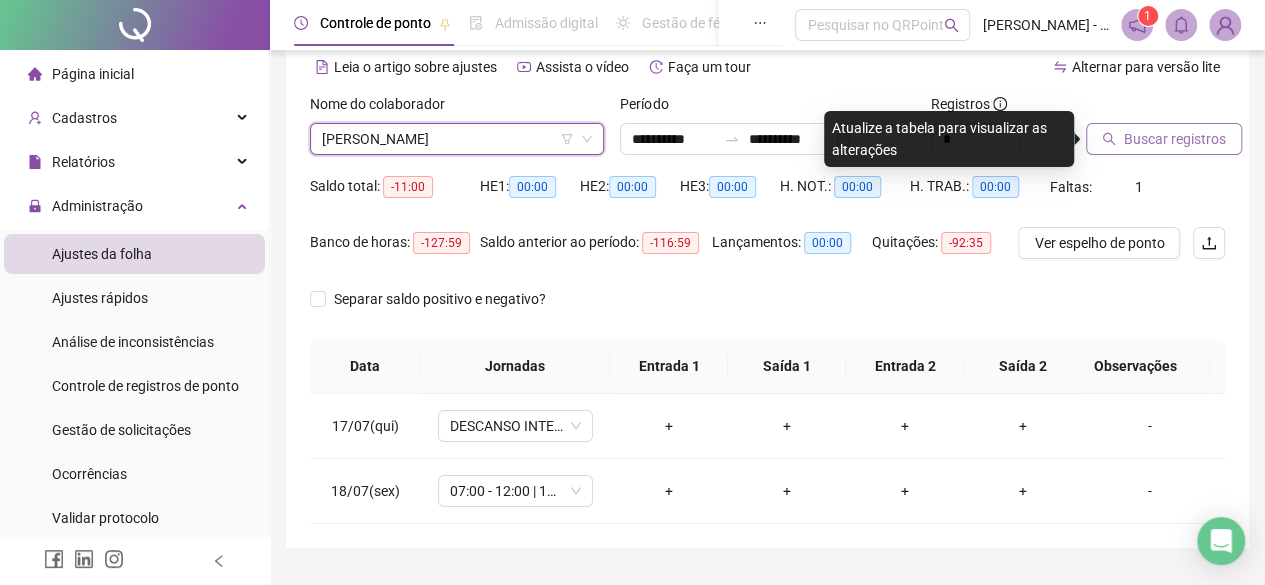 click on "Buscar registros" at bounding box center (1175, 139) 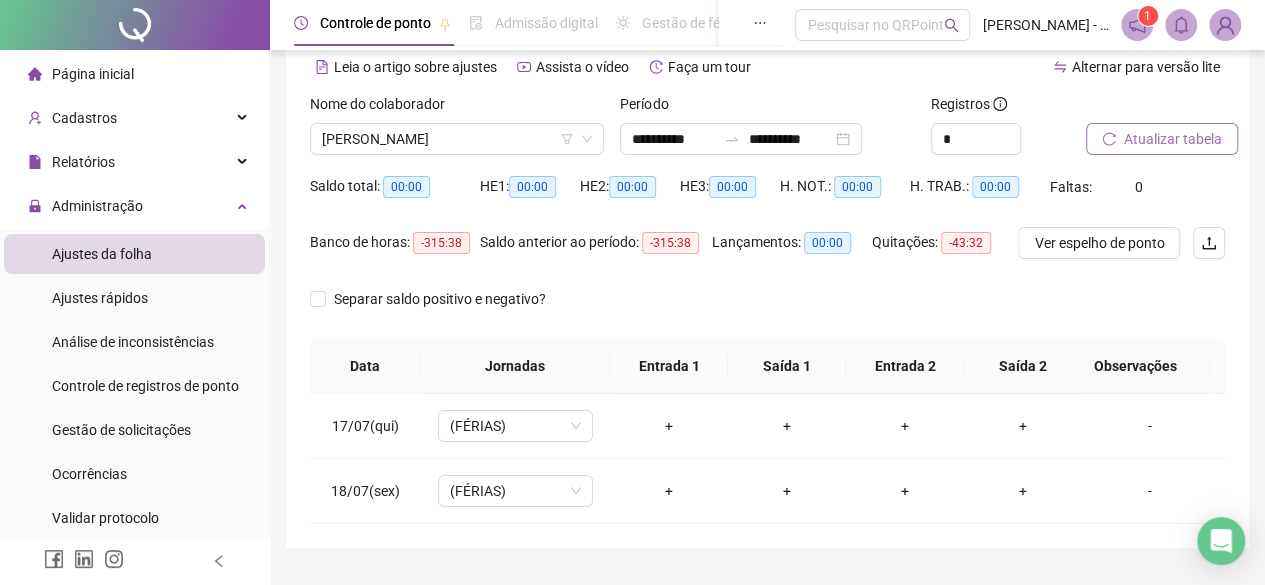 click on "Separar saldo positivo e negativo?" at bounding box center (767, 311) 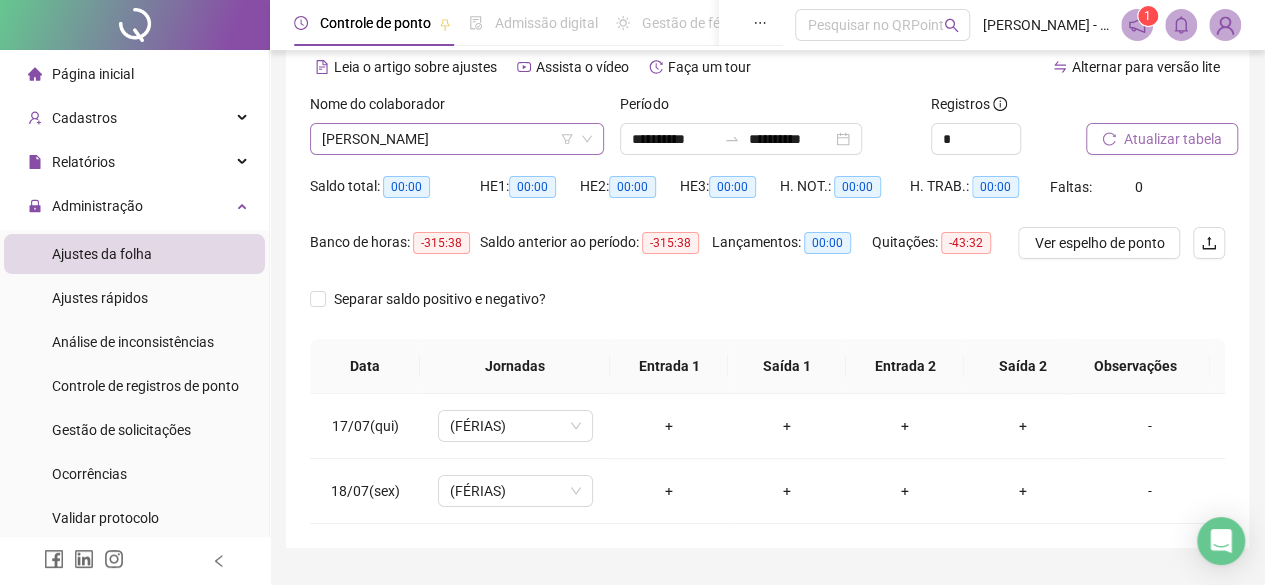 click on "[PERSON_NAME]" at bounding box center [457, 139] 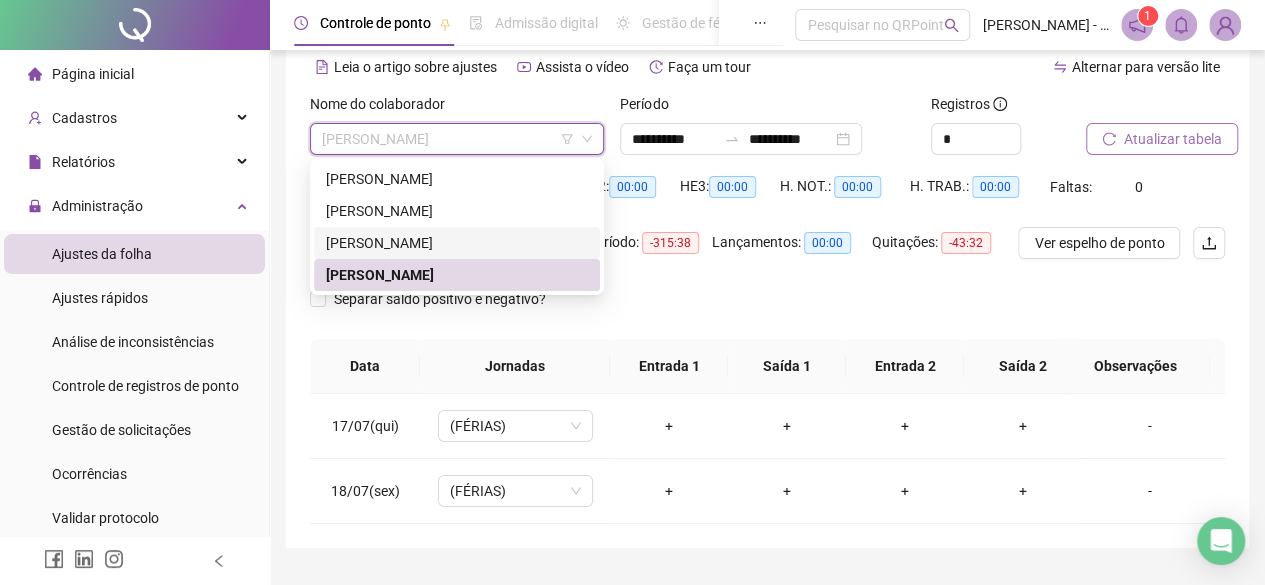 click on "[PERSON_NAME]" at bounding box center (457, 243) 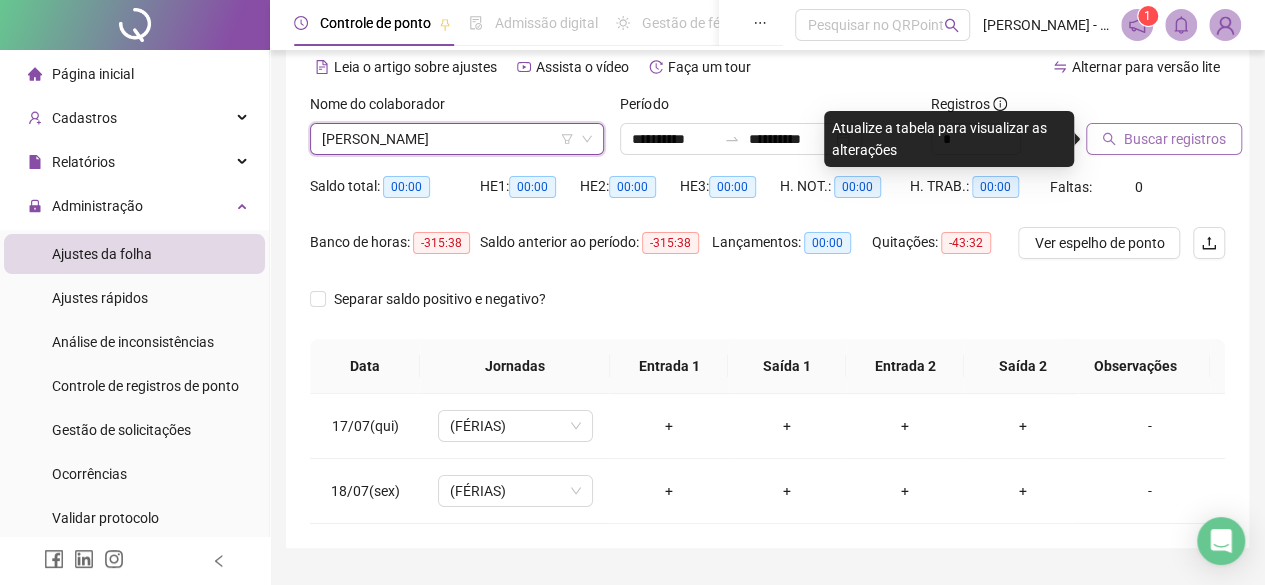 click on "Buscar registros" at bounding box center (1175, 139) 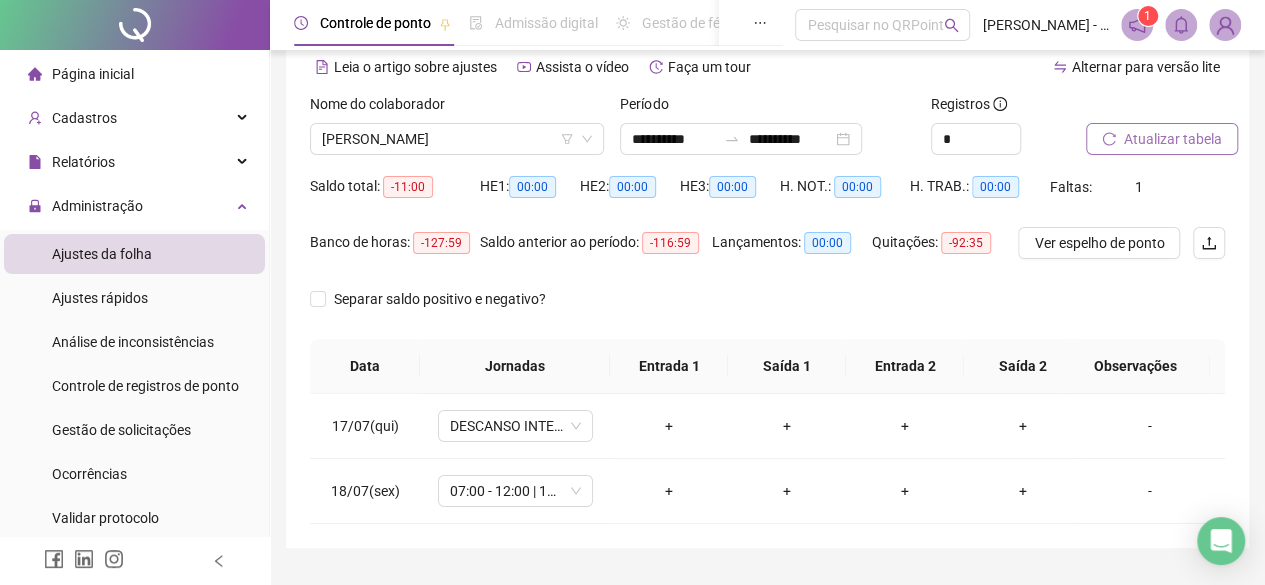 click on "Atualizar tabela" at bounding box center [1173, 139] 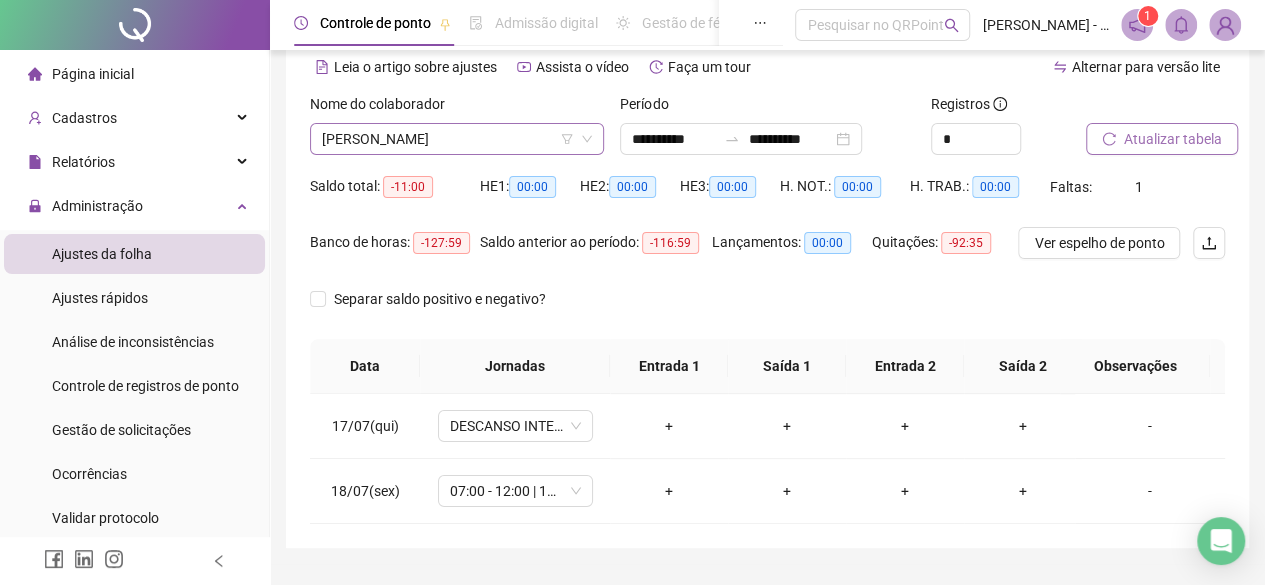 click on "[PERSON_NAME]" at bounding box center (457, 139) 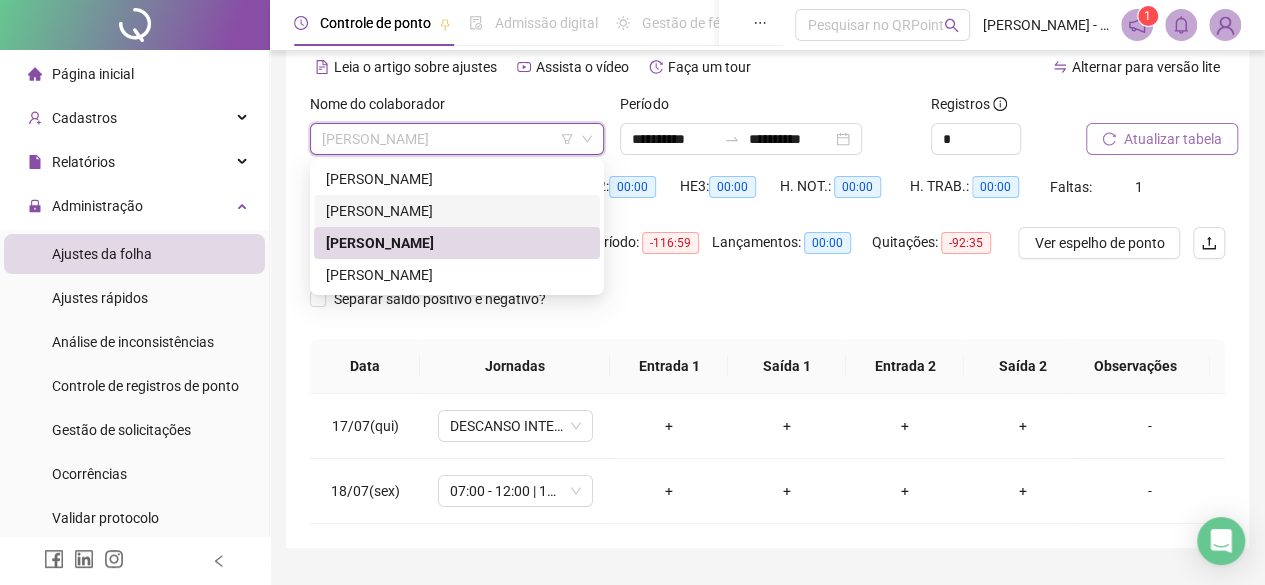click on "[PERSON_NAME]" at bounding box center [457, 211] 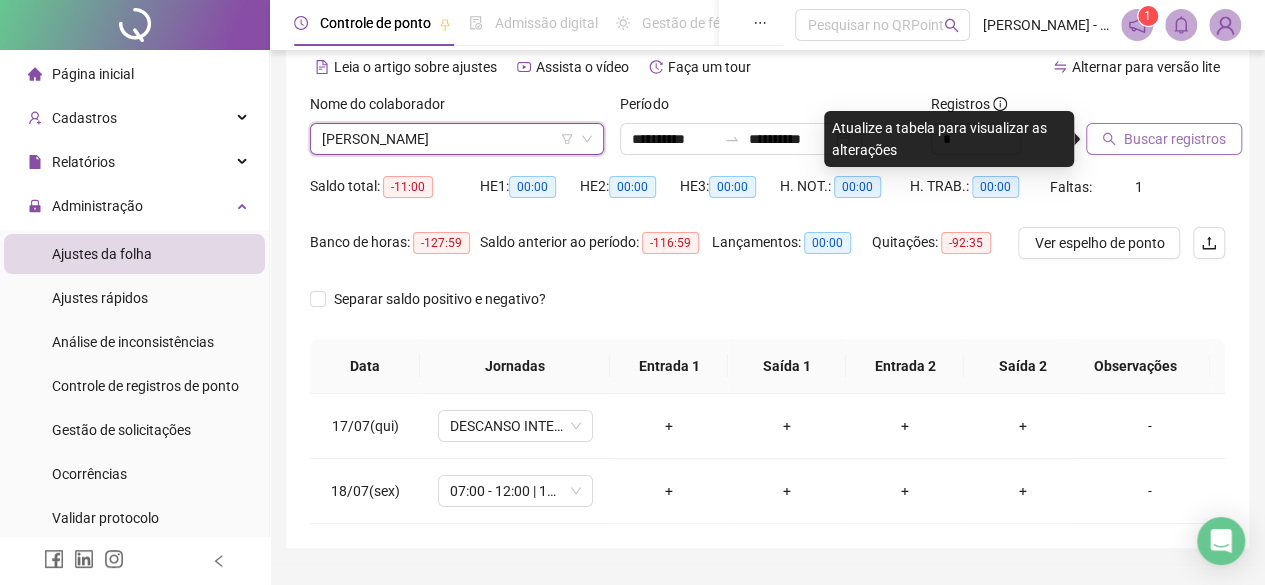 click on "Buscar registros" at bounding box center (1164, 139) 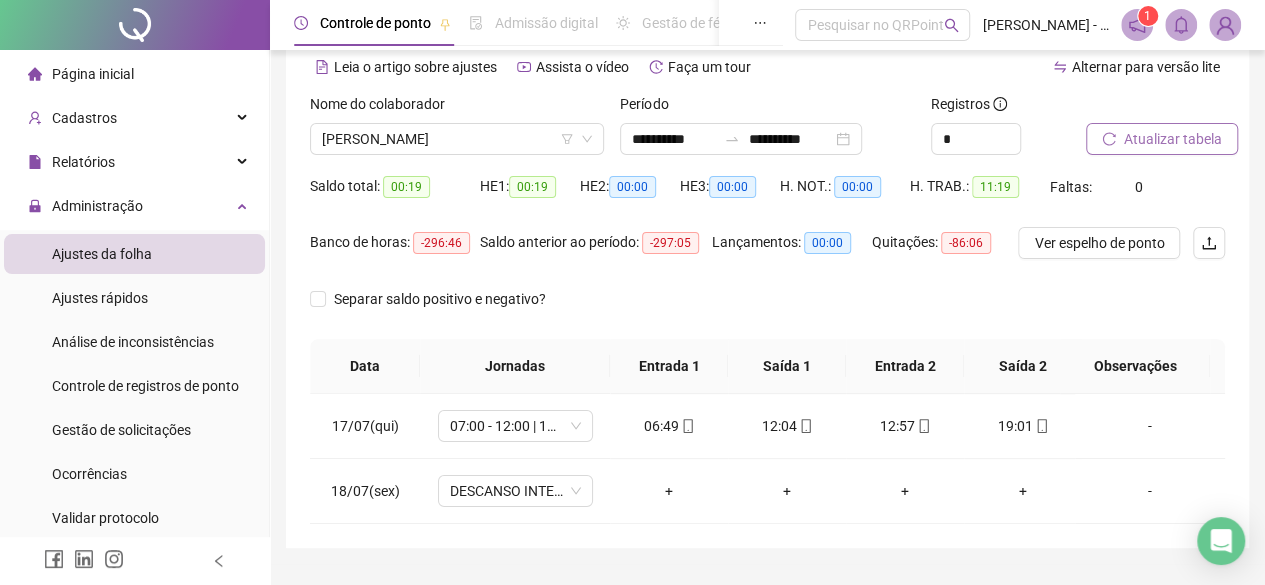 click on "Atualizar tabela" at bounding box center (1162, 139) 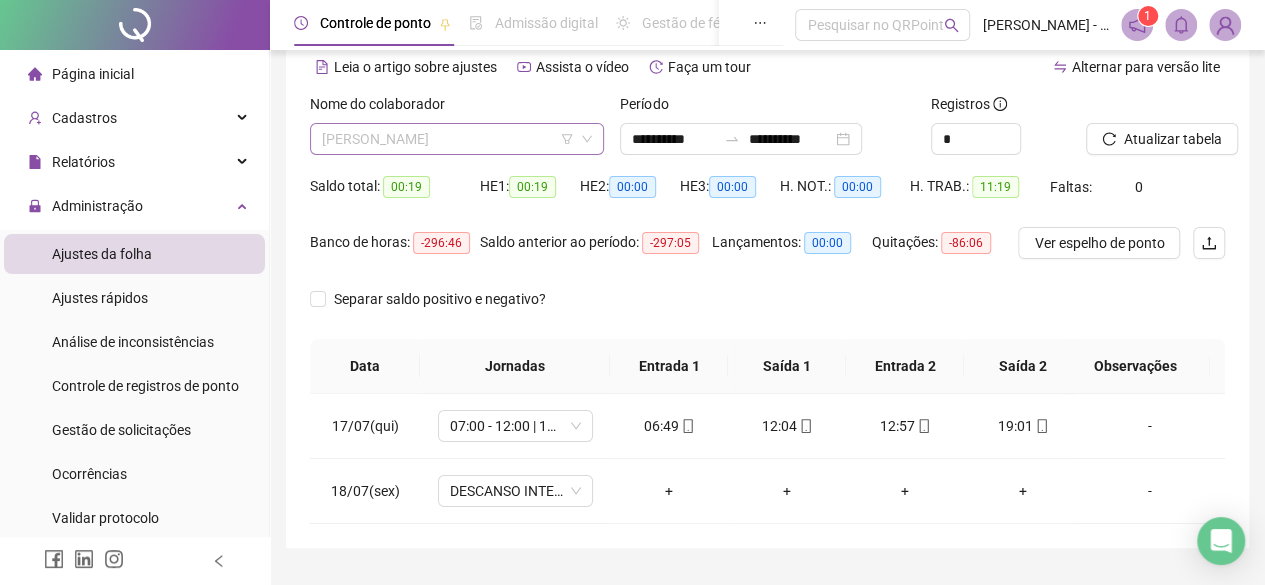 click on "[PERSON_NAME]" at bounding box center (457, 139) 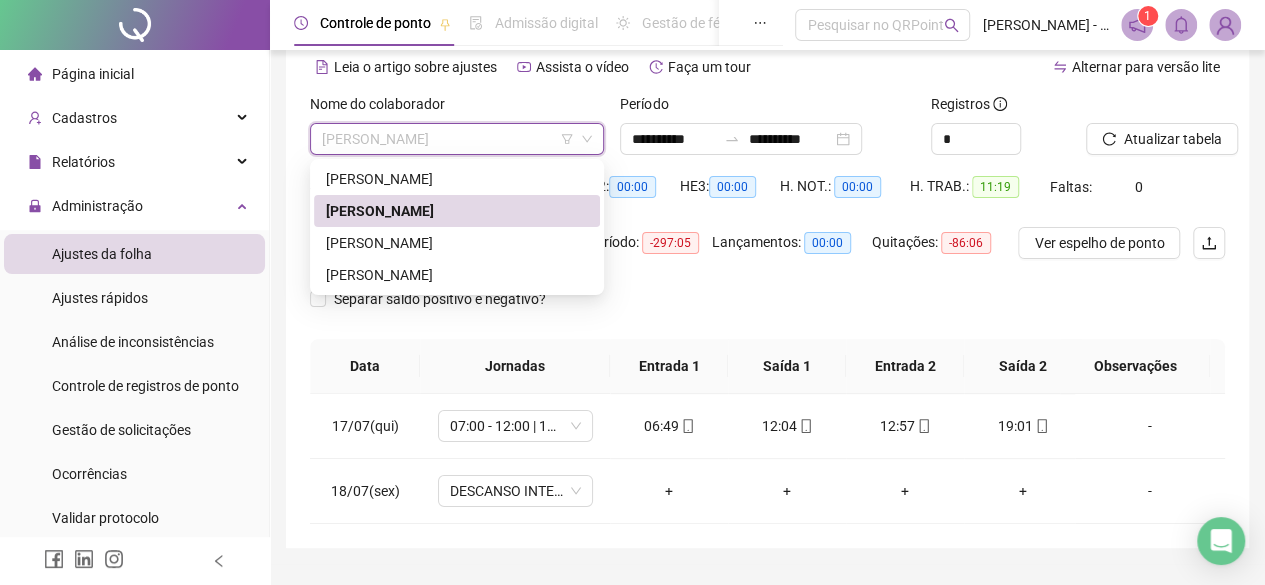 click on "[PERSON_NAME]" at bounding box center (457, 211) 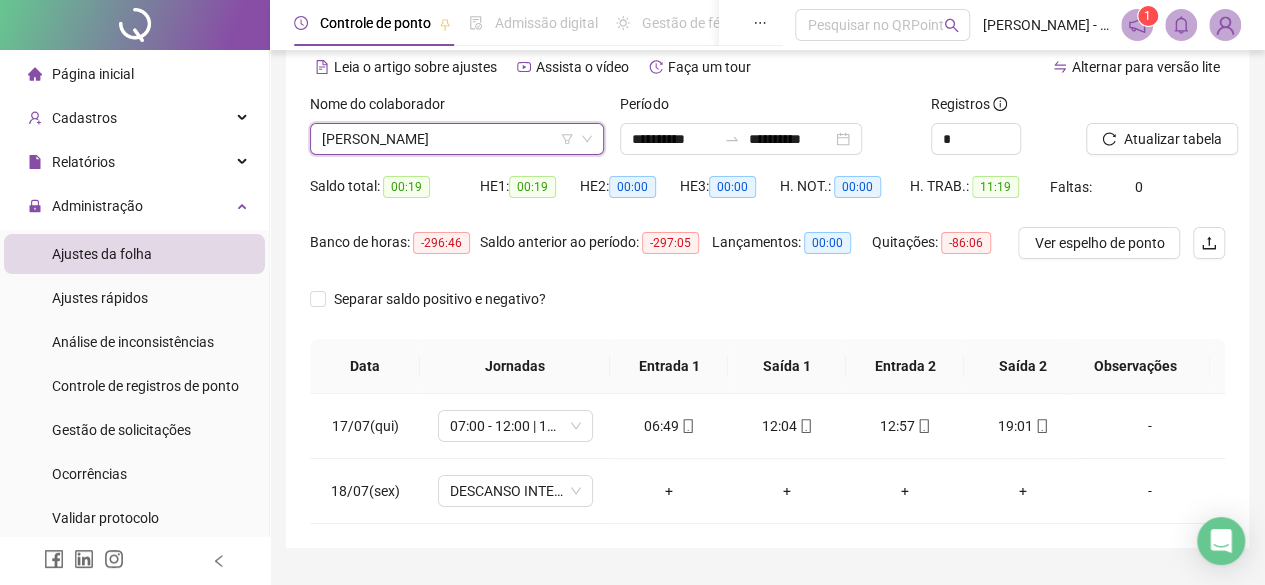click on "[PERSON_NAME]" at bounding box center (457, 139) 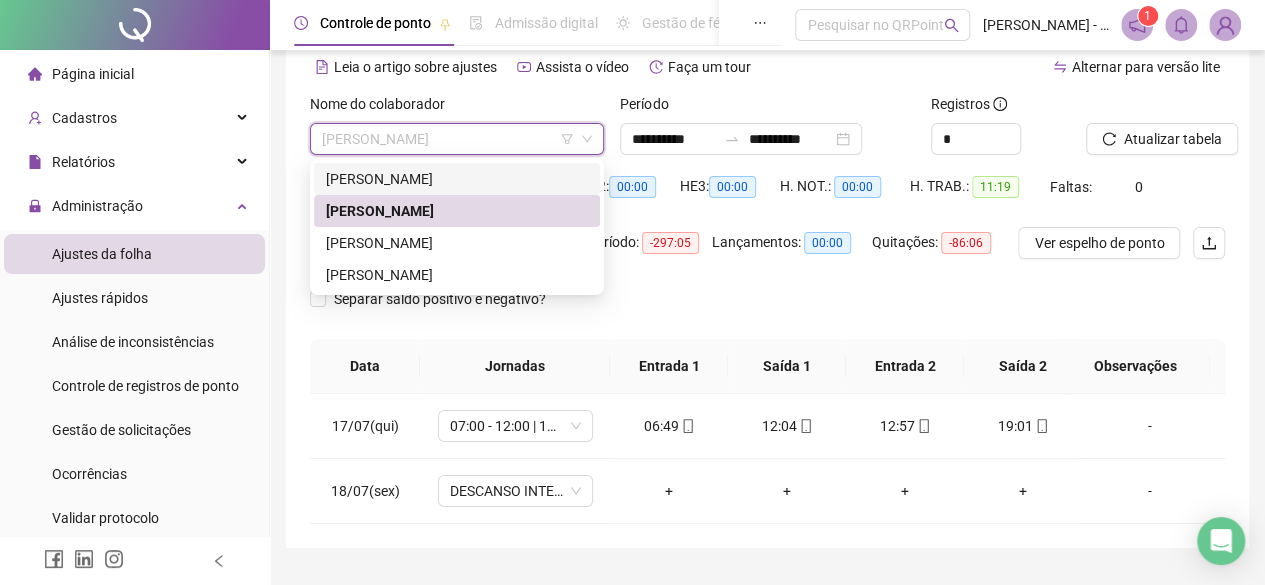 click on "[PERSON_NAME]" at bounding box center (457, 179) 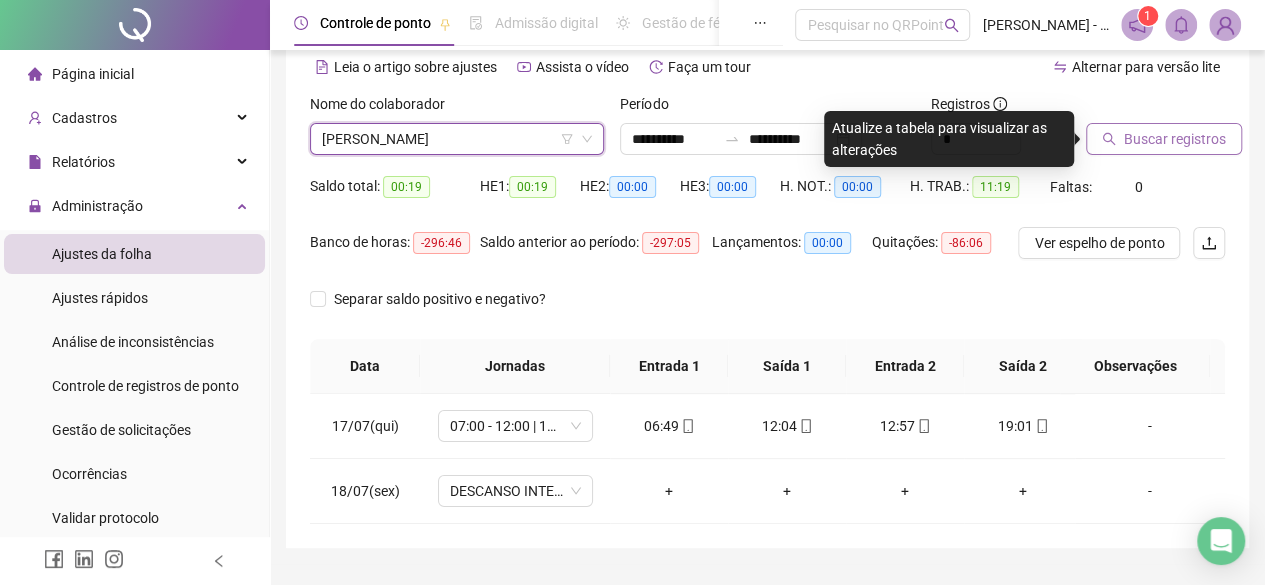 click on "Buscar registros" at bounding box center [1164, 139] 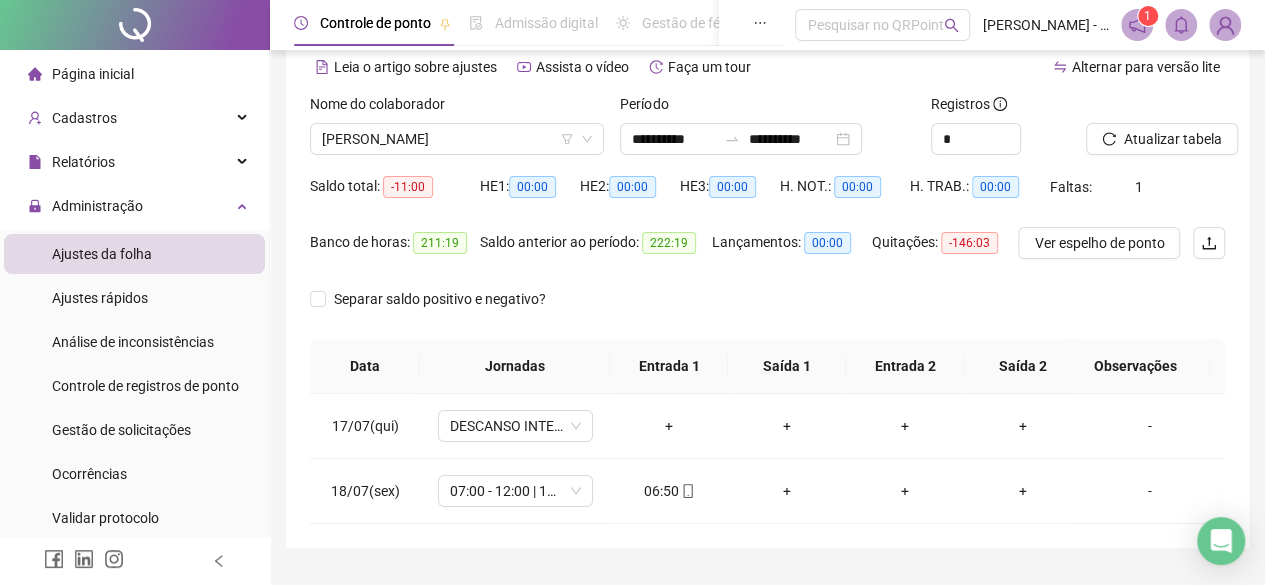 click at bounding box center [1130, 108] 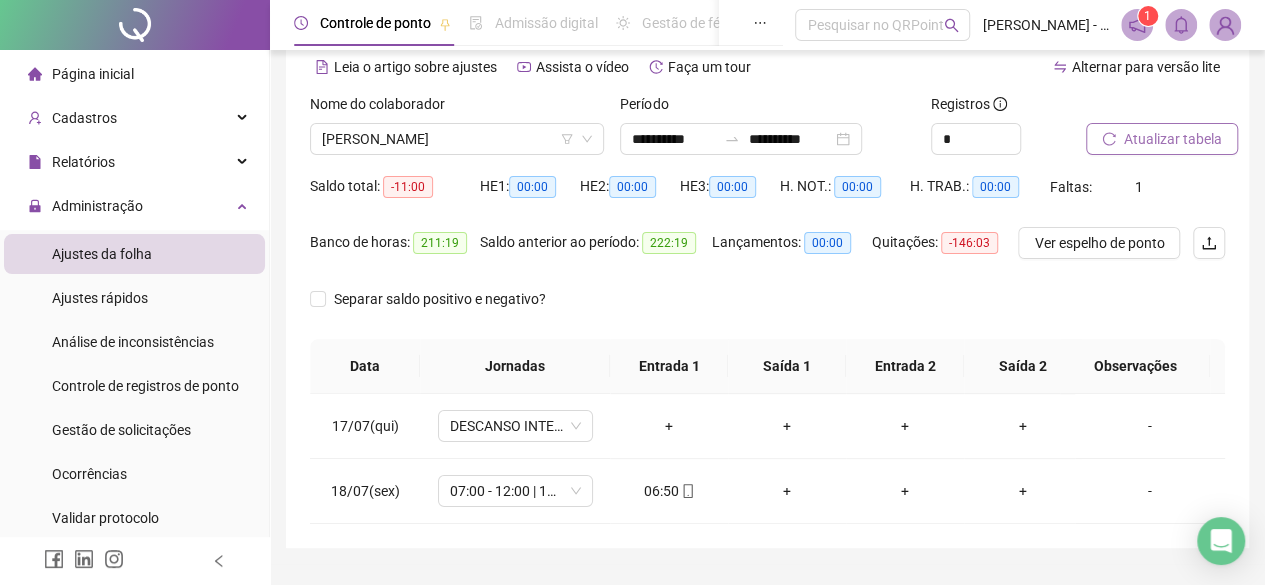 click on "Atualizar tabela" at bounding box center (1173, 139) 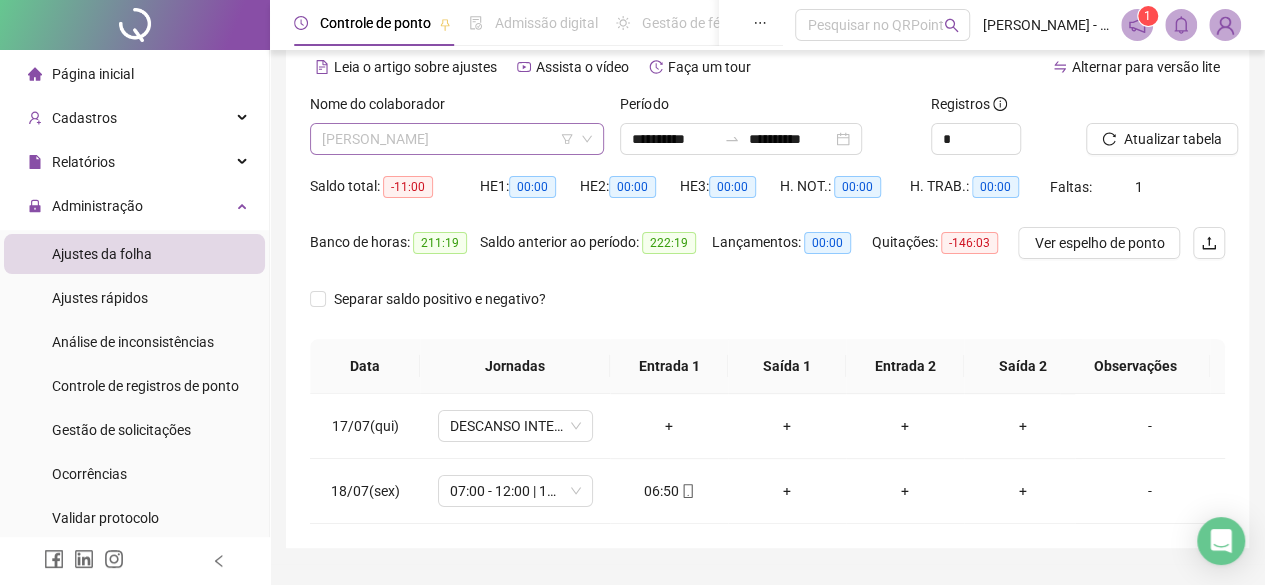 click on "[PERSON_NAME]" at bounding box center (457, 139) 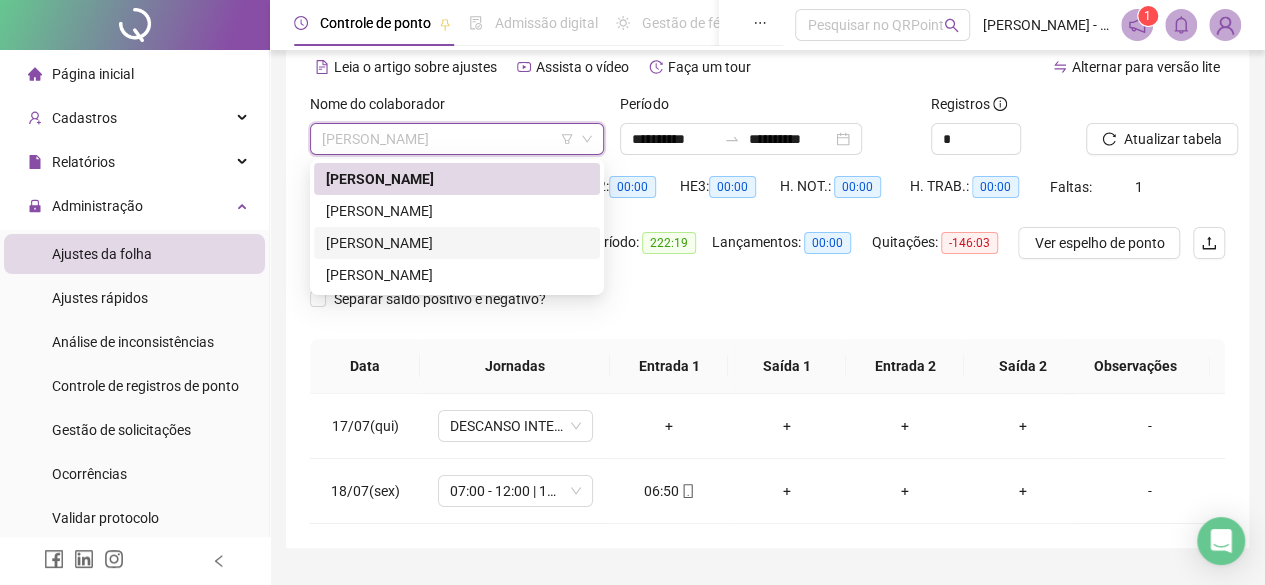 click on "[PERSON_NAME]" at bounding box center (457, 243) 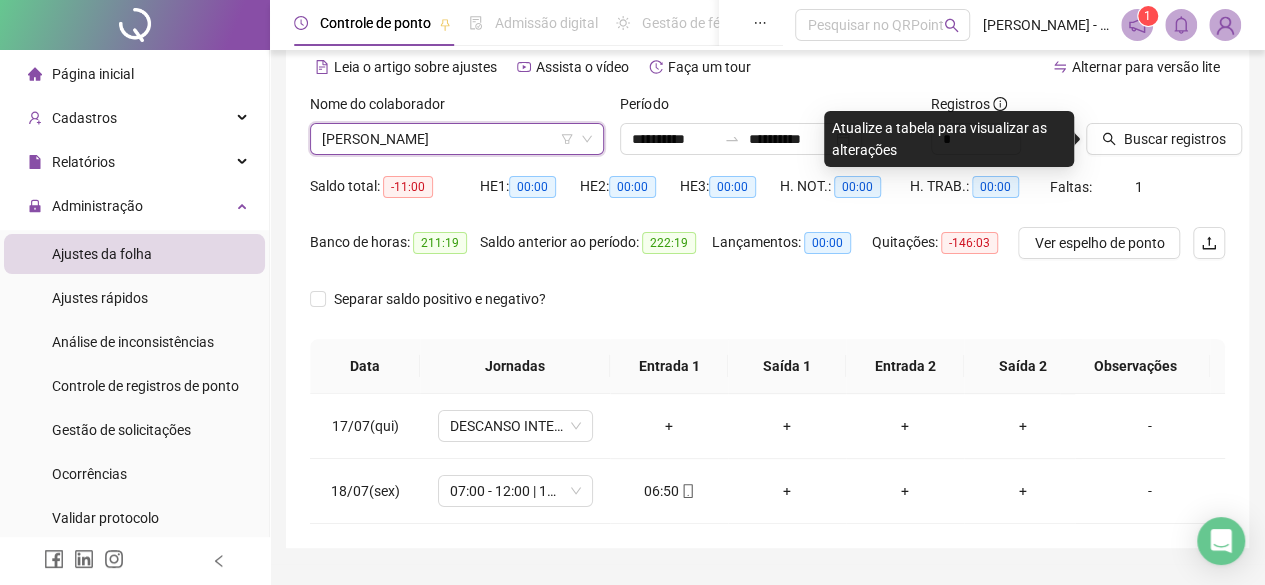 click at bounding box center (1130, 108) 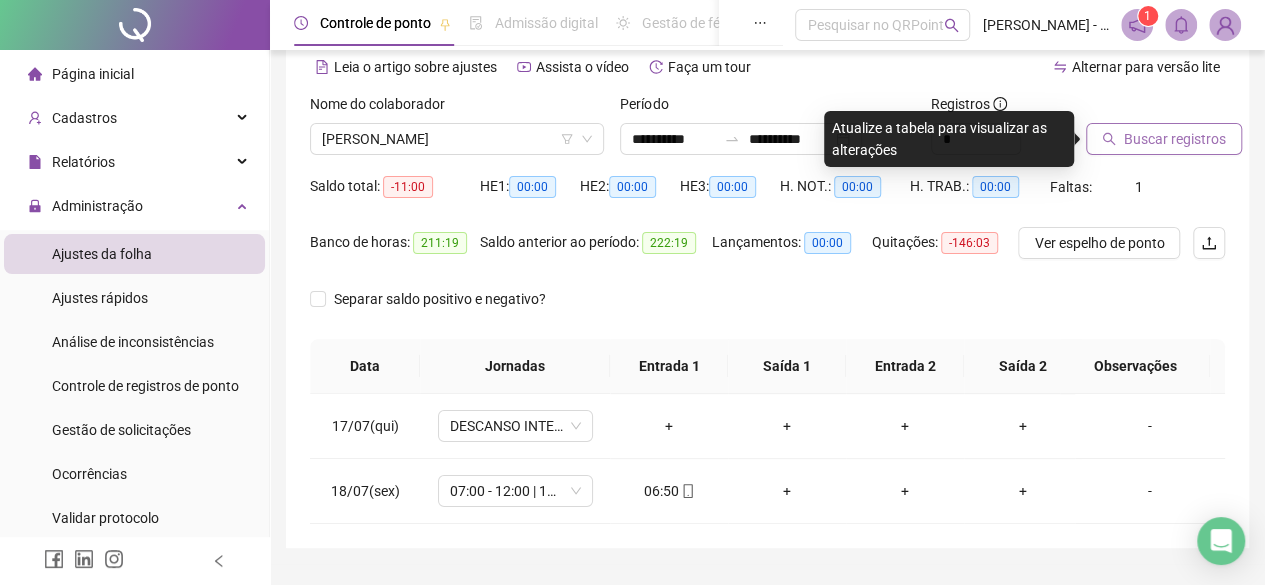 click on "Buscar registros" at bounding box center [1175, 139] 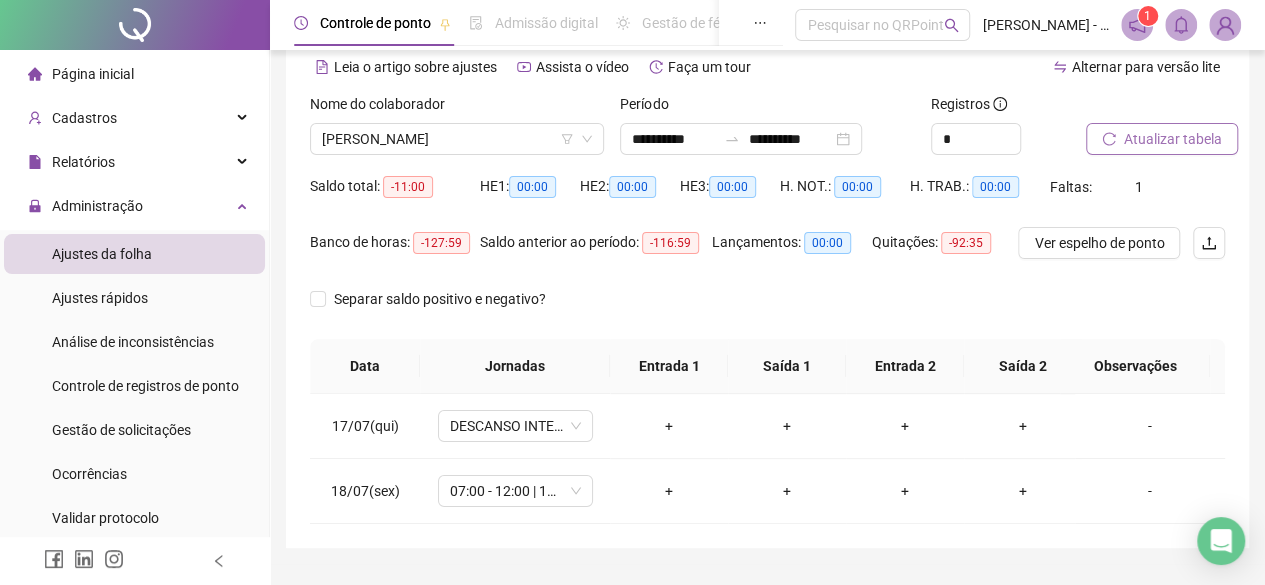 click on "Atualizar tabela" at bounding box center (1173, 139) 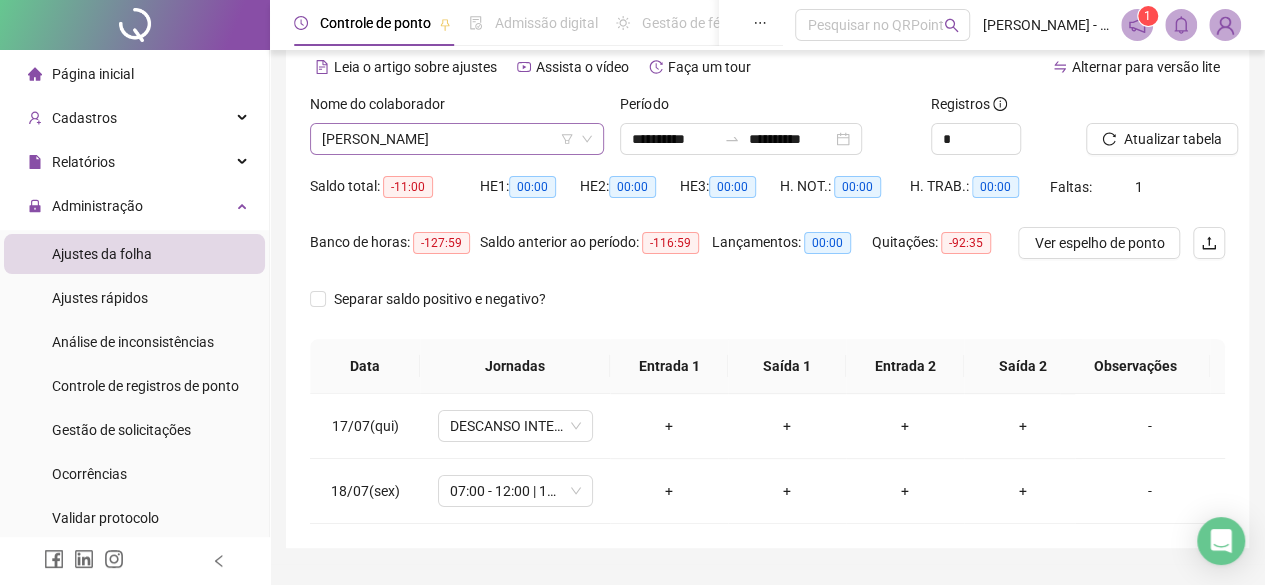 click on "[PERSON_NAME]" at bounding box center (457, 139) 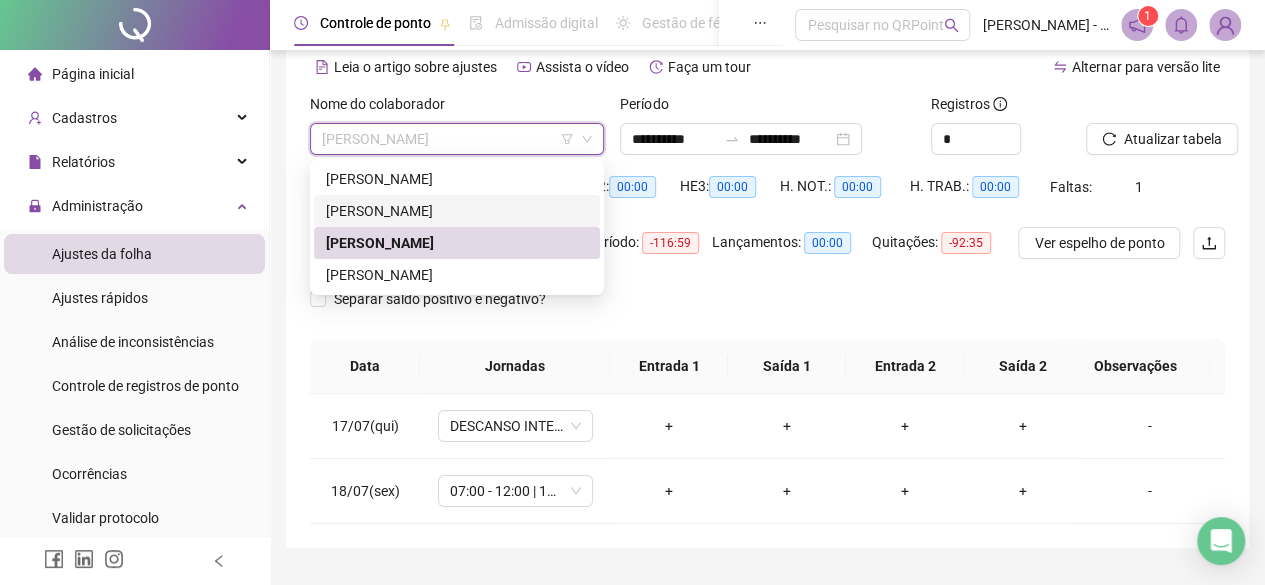 click on "[PERSON_NAME]" at bounding box center (457, 179) 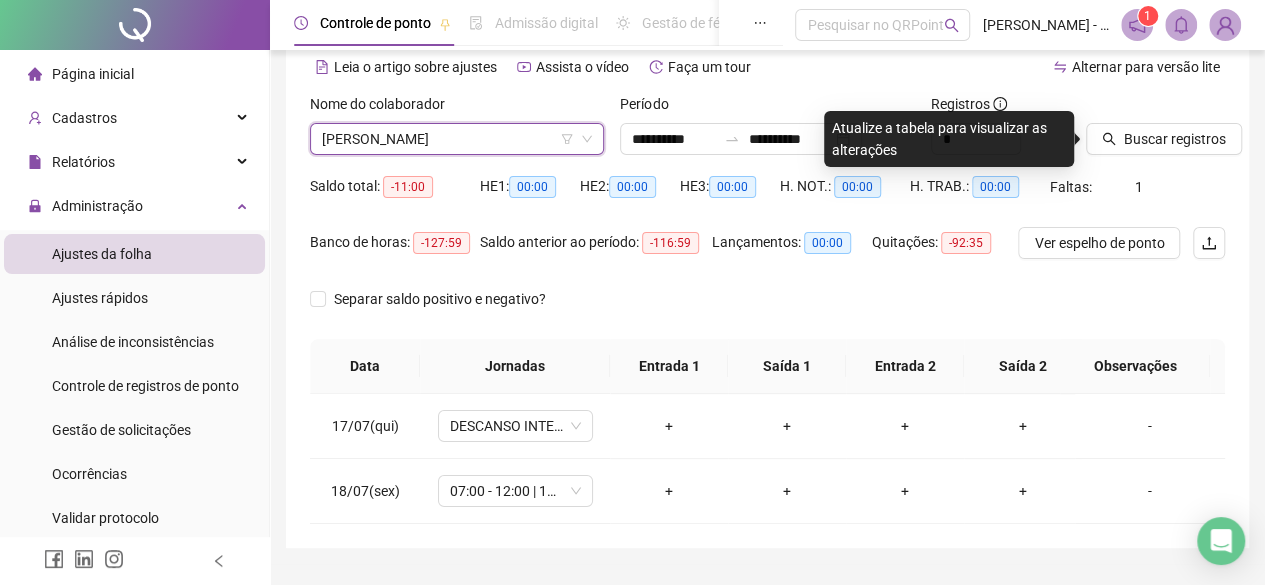 click on "[PERSON_NAME]" at bounding box center [457, 139] 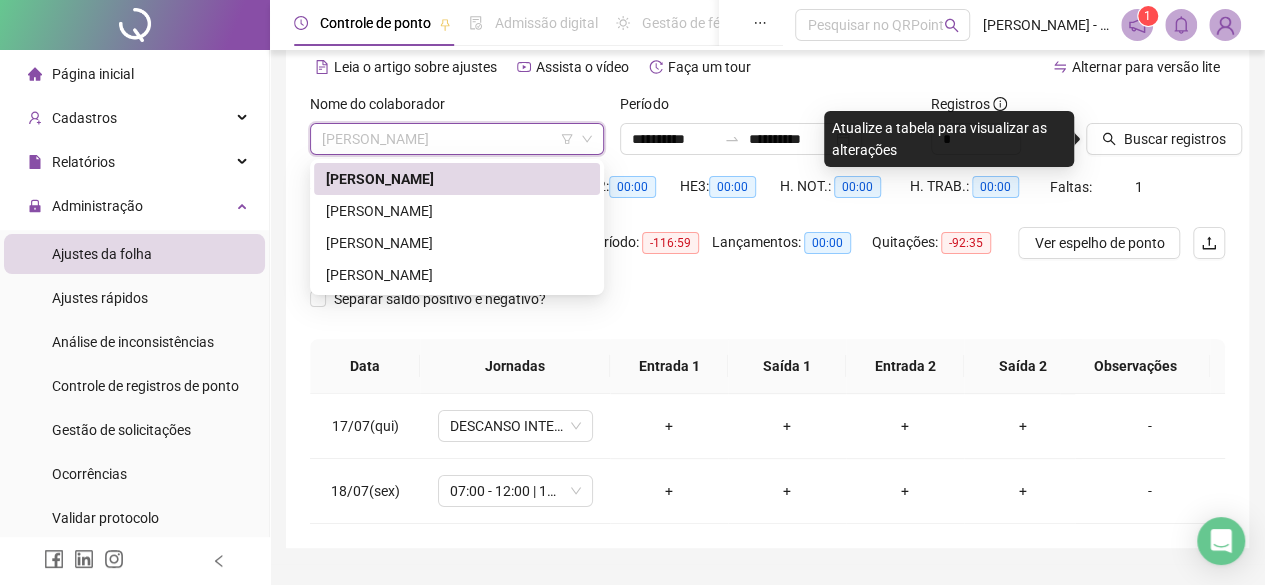 click on "[PERSON_NAME]" at bounding box center [457, 179] 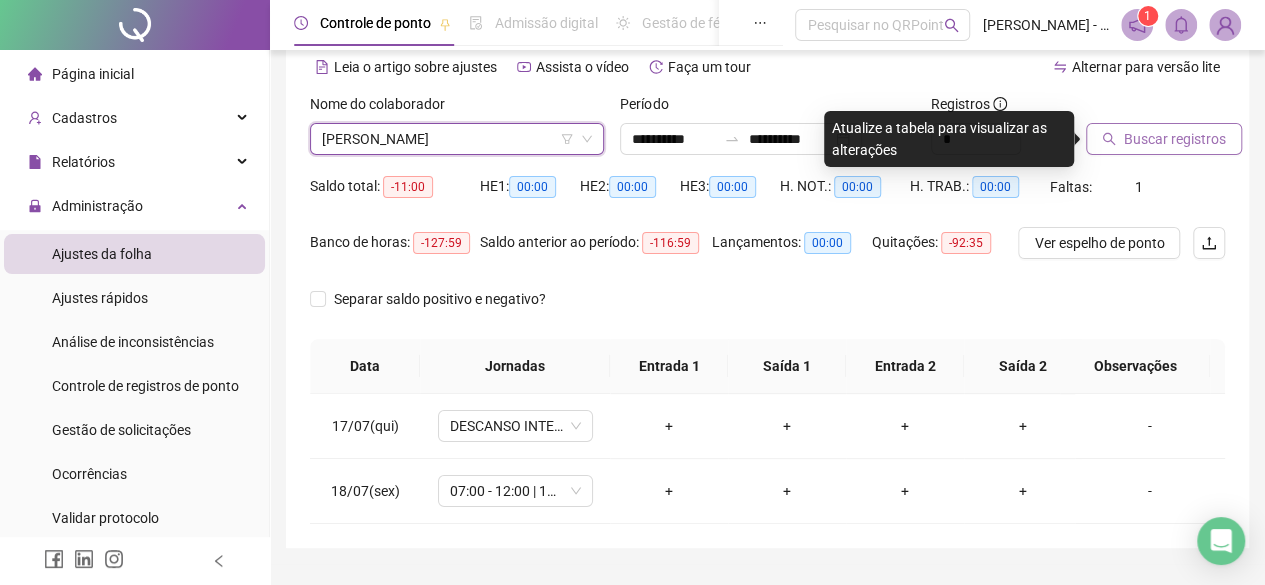 click on "Buscar registros" at bounding box center [1155, 132] 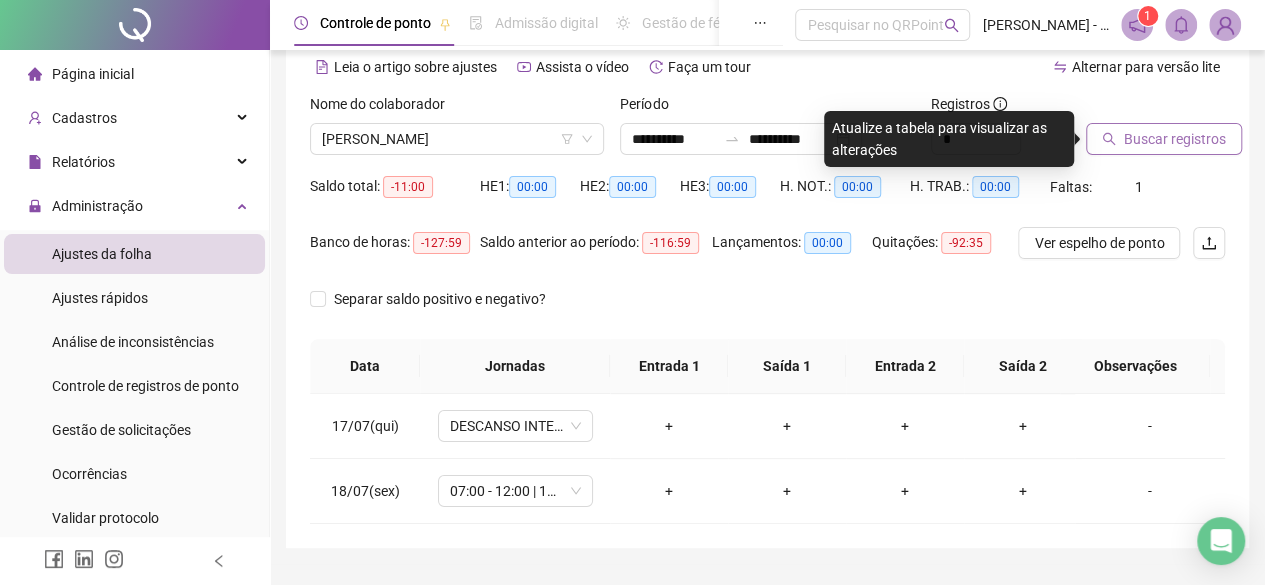 click 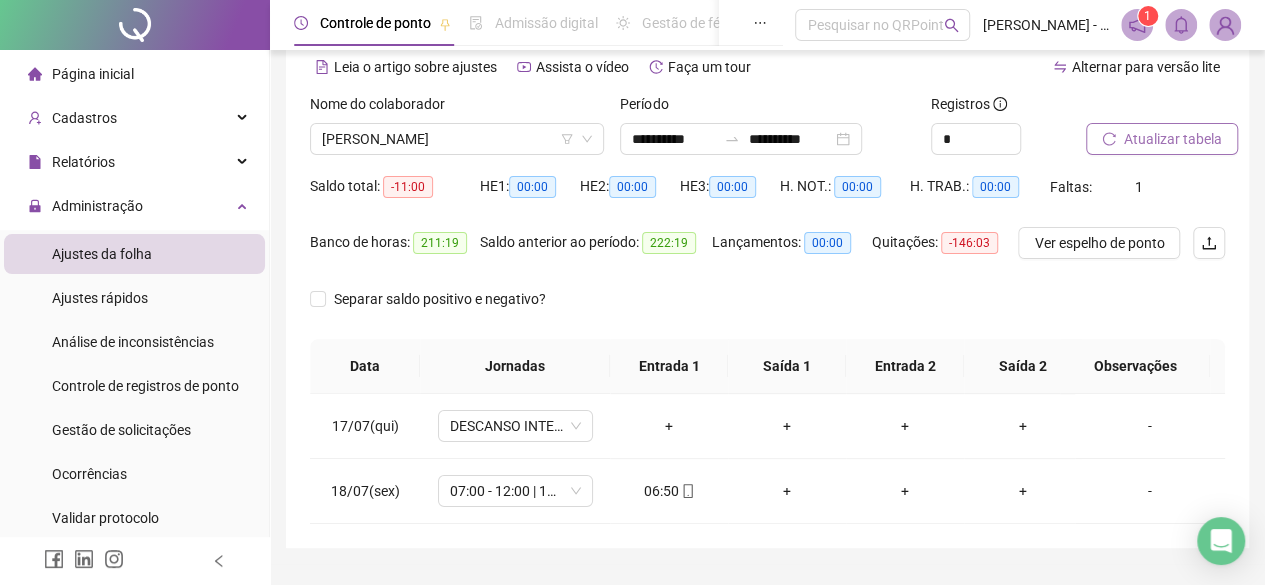 click on "Atualizar tabela" at bounding box center (1173, 139) 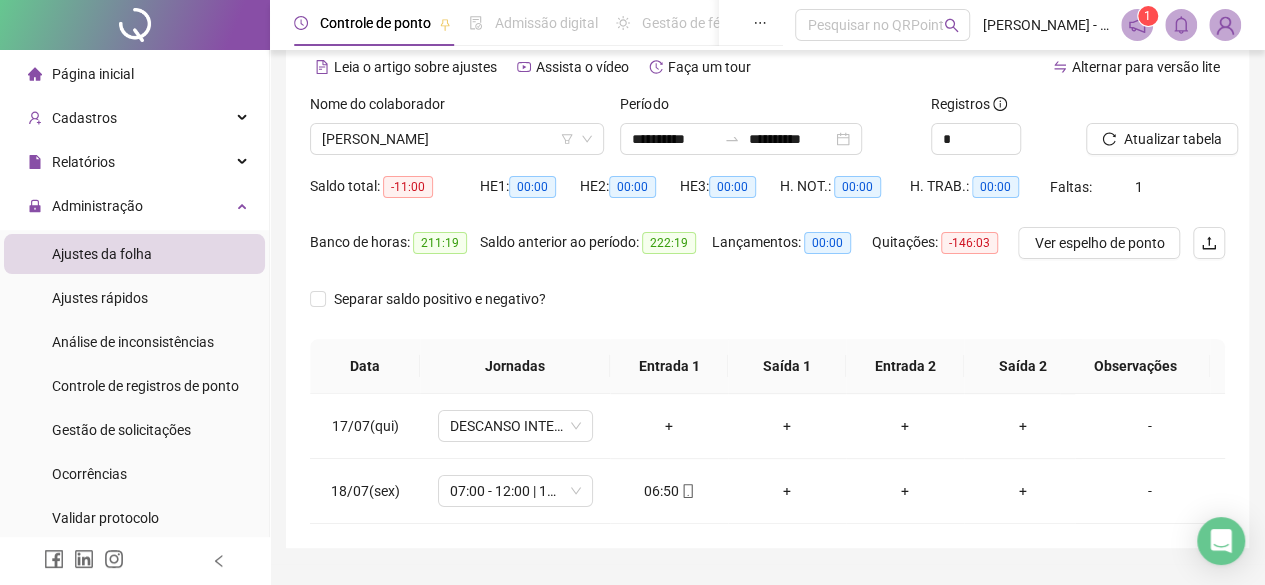 click on "Atualizar tabela" at bounding box center (1173, 139) 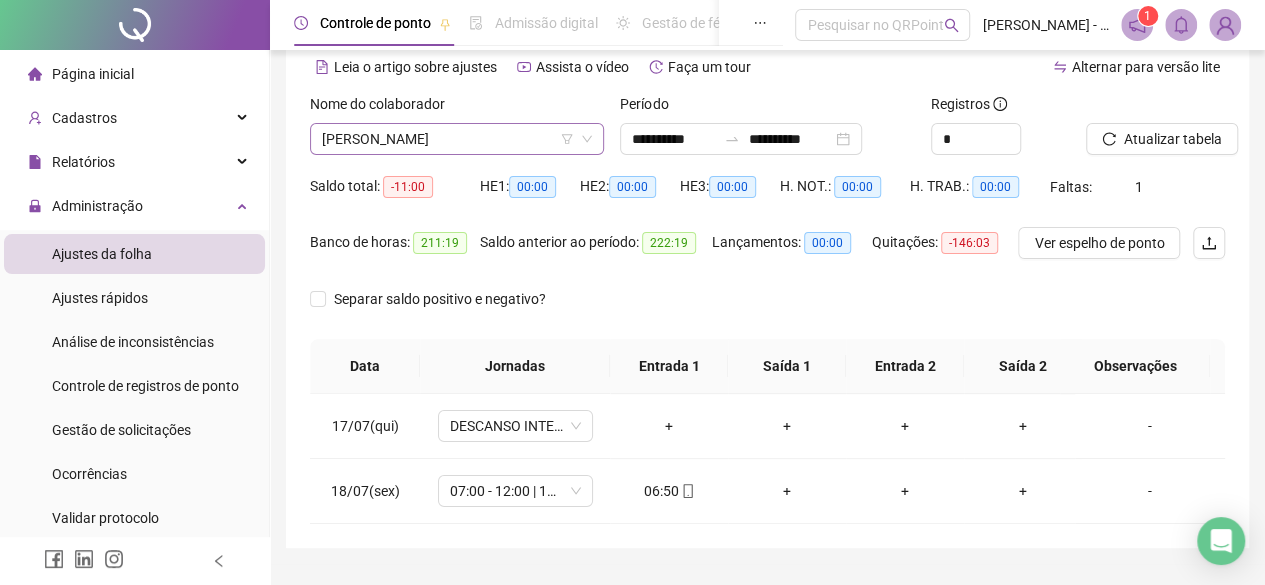 click on "[PERSON_NAME]" at bounding box center [457, 139] 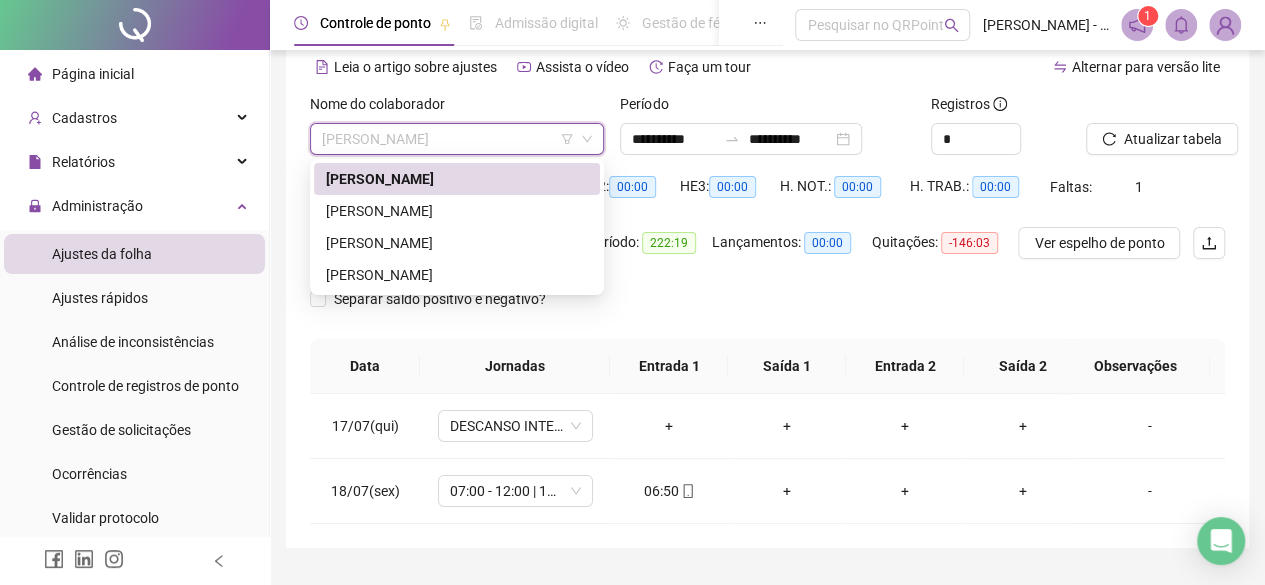 click on "[PERSON_NAME]" at bounding box center [457, 211] 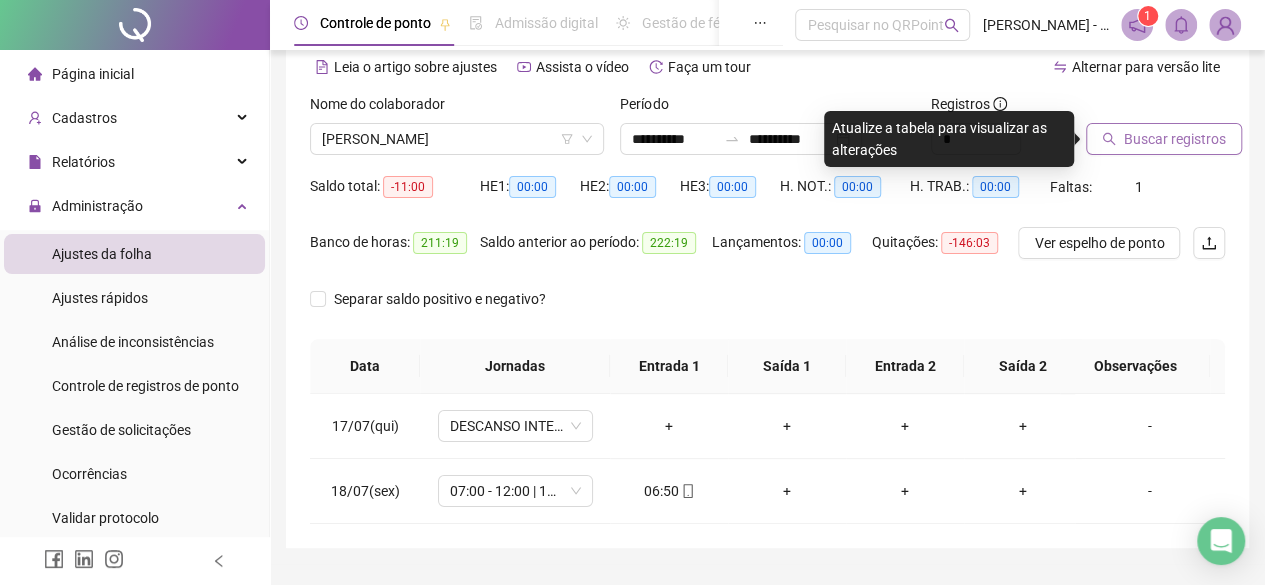 click on "Buscar registros" at bounding box center [1175, 139] 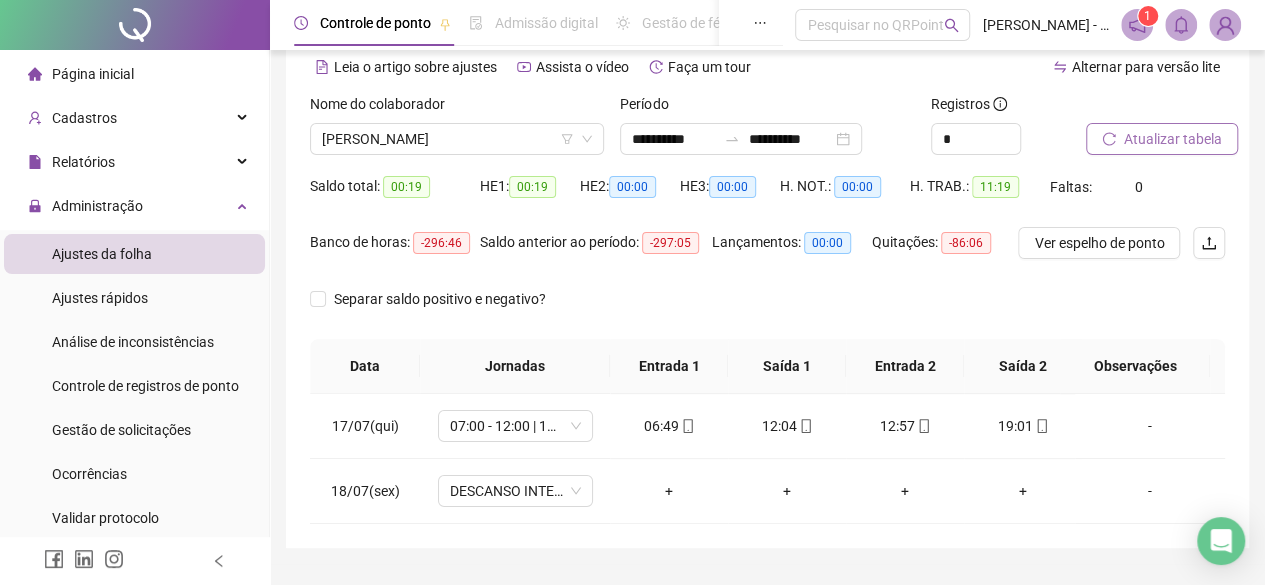 click on "Nome do colaborador [PERSON_NAME]" at bounding box center (457, 132) 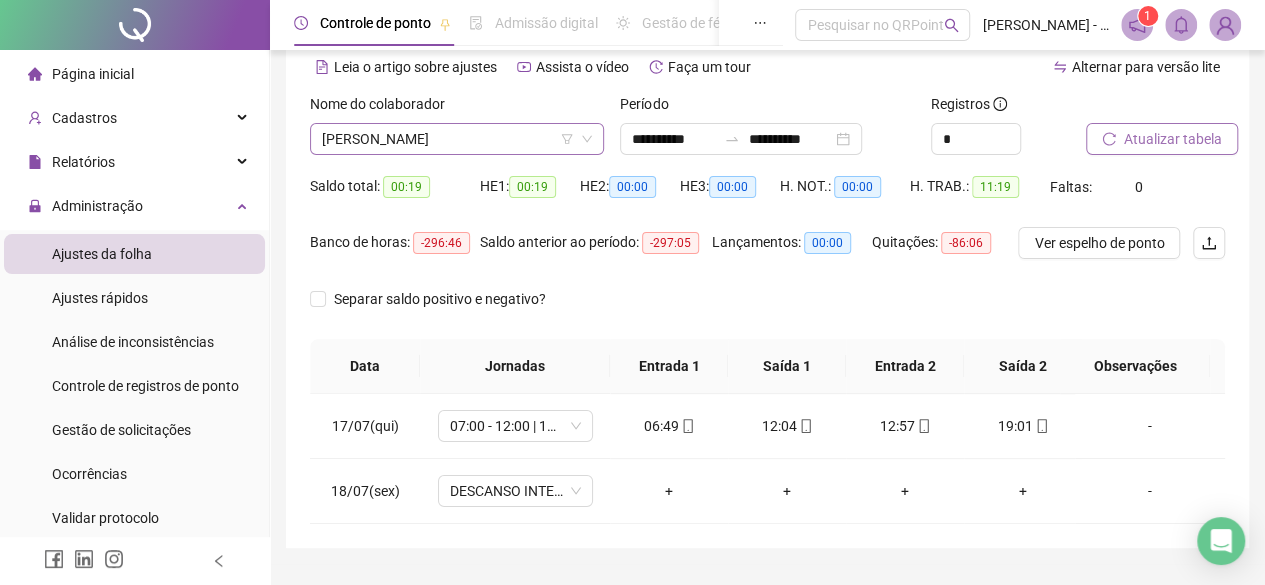 click on "[PERSON_NAME]" at bounding box center [457, 139] 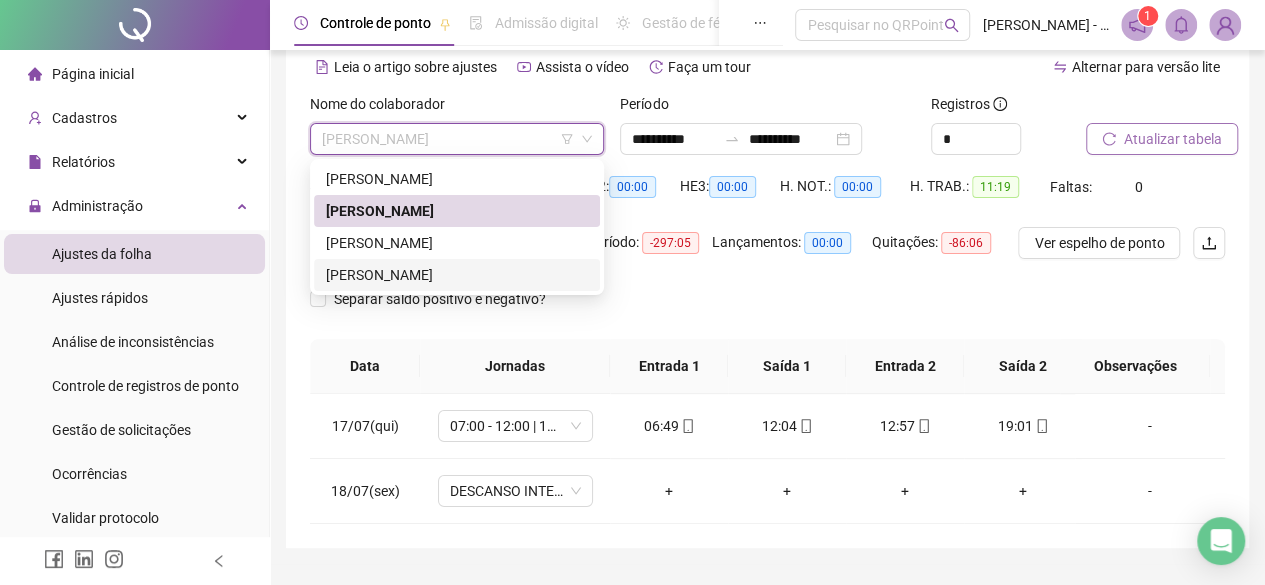 click on "[PERSON_NAME]" at bounding box center [457, 275] 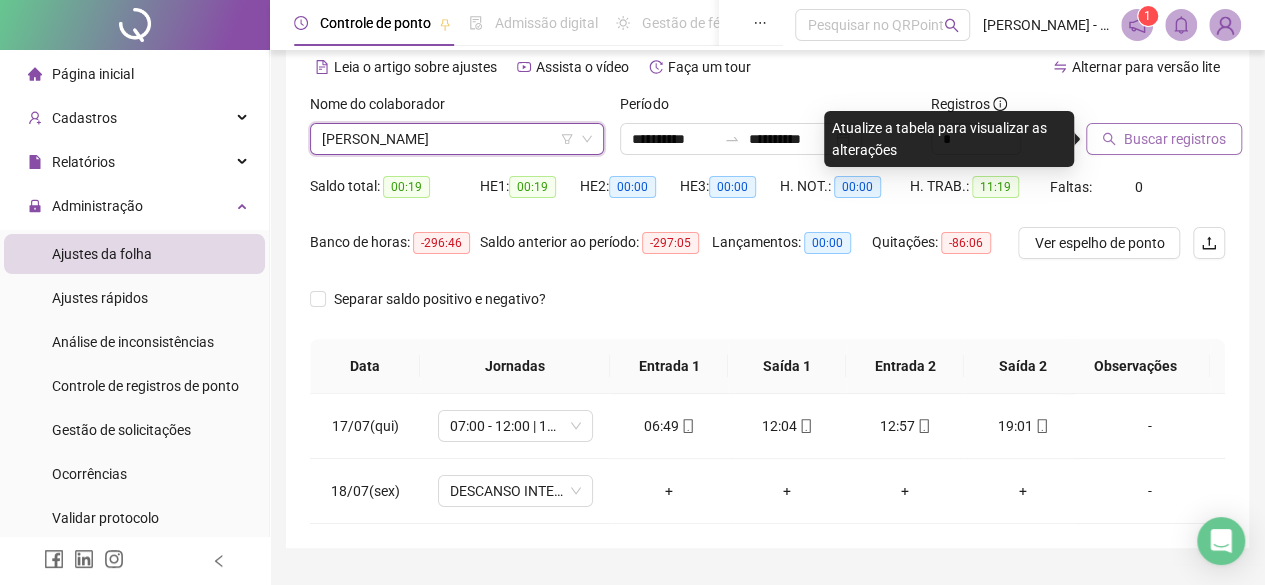 click on "Buscar registros" at bounding box center [1155, 132] 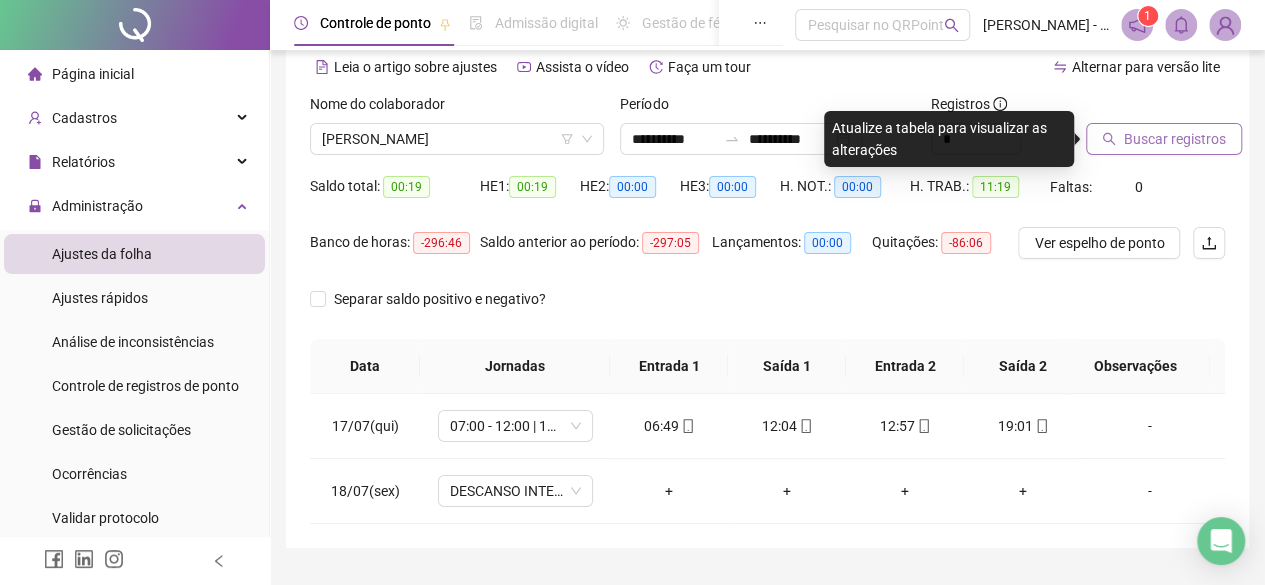 click on "Buscar registros" at bounding box center (1175, 139) 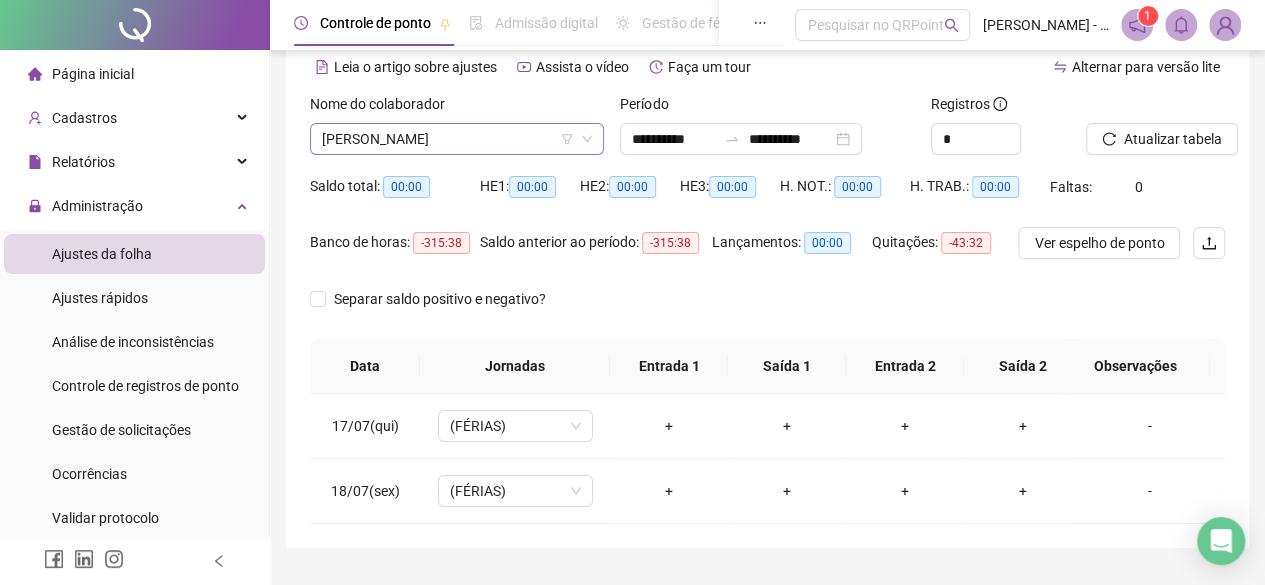 click on "[PERSON_NAME]" at bounding box center (457, 139) 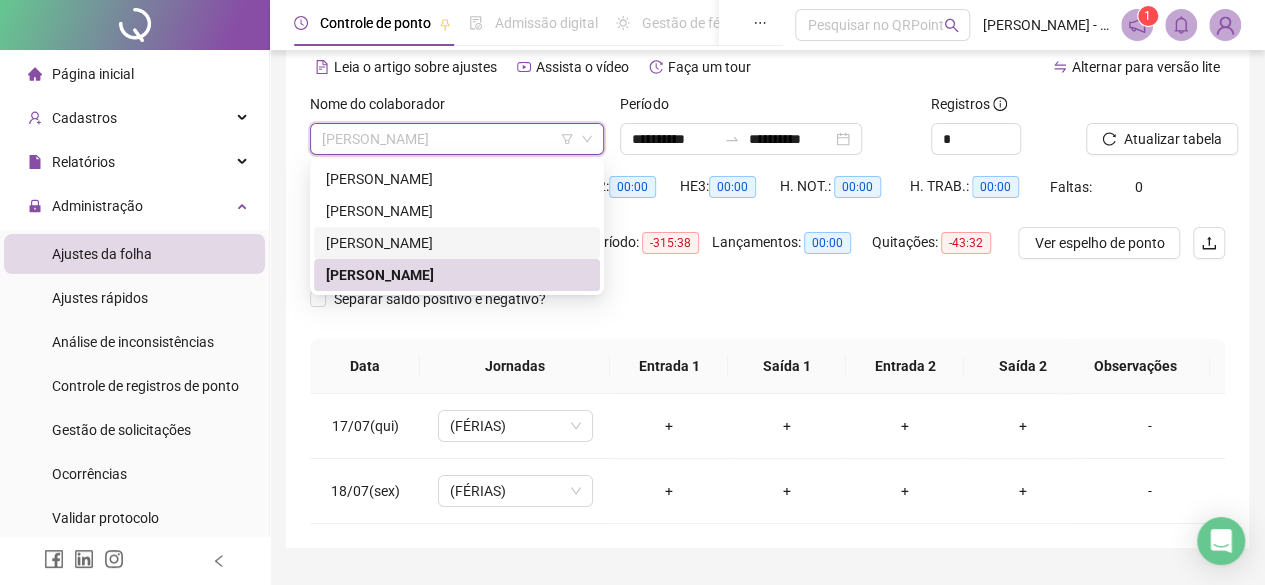 click on "[PERSON_NAME]" at bounding box center (457, 243) 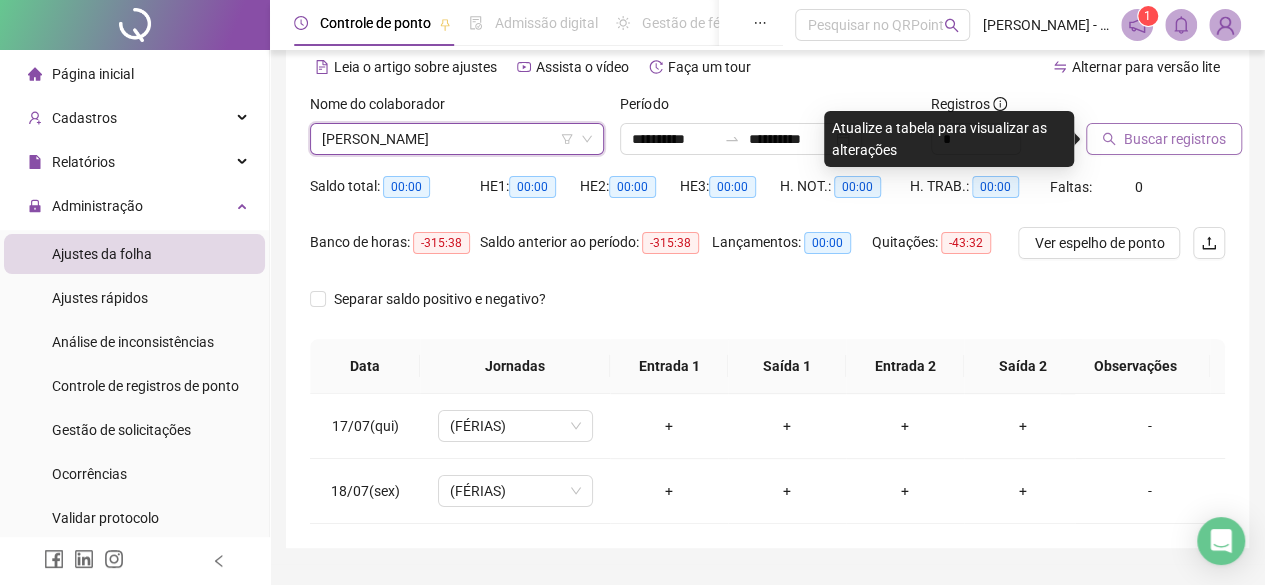 click on "Buscar registros" at bounding box center (1175, 139) 